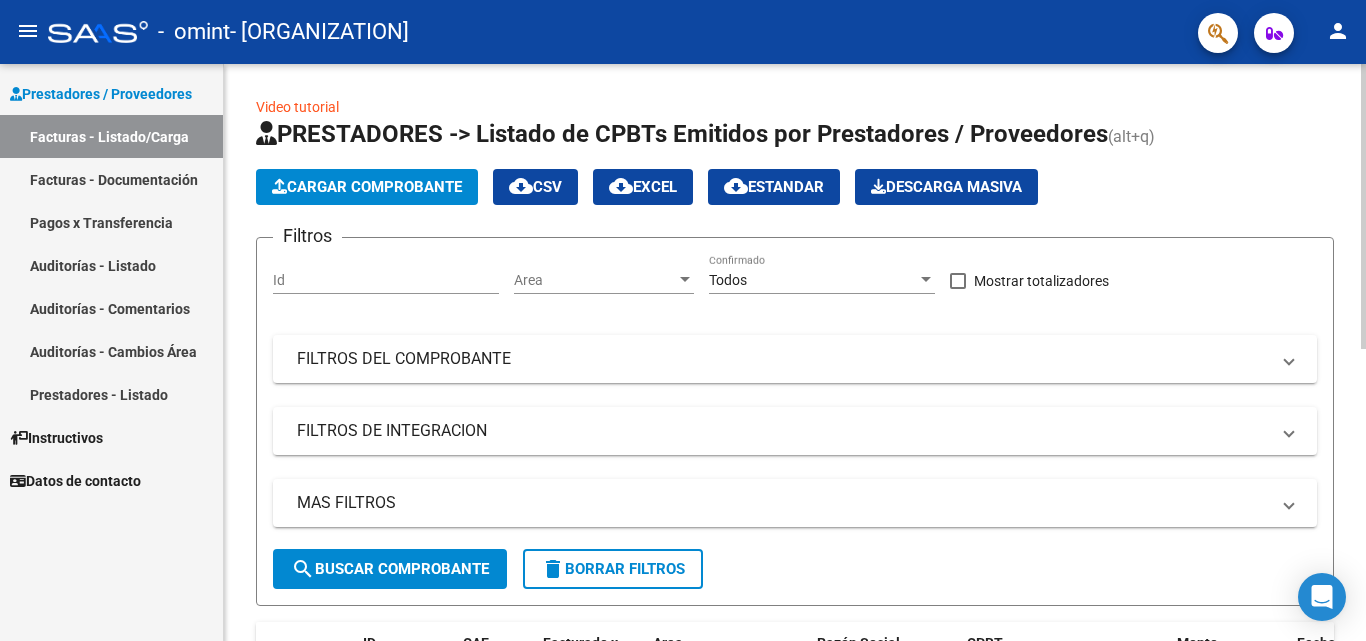 scroll, scrollTop: 0, scrollLeft: 0, axis: both 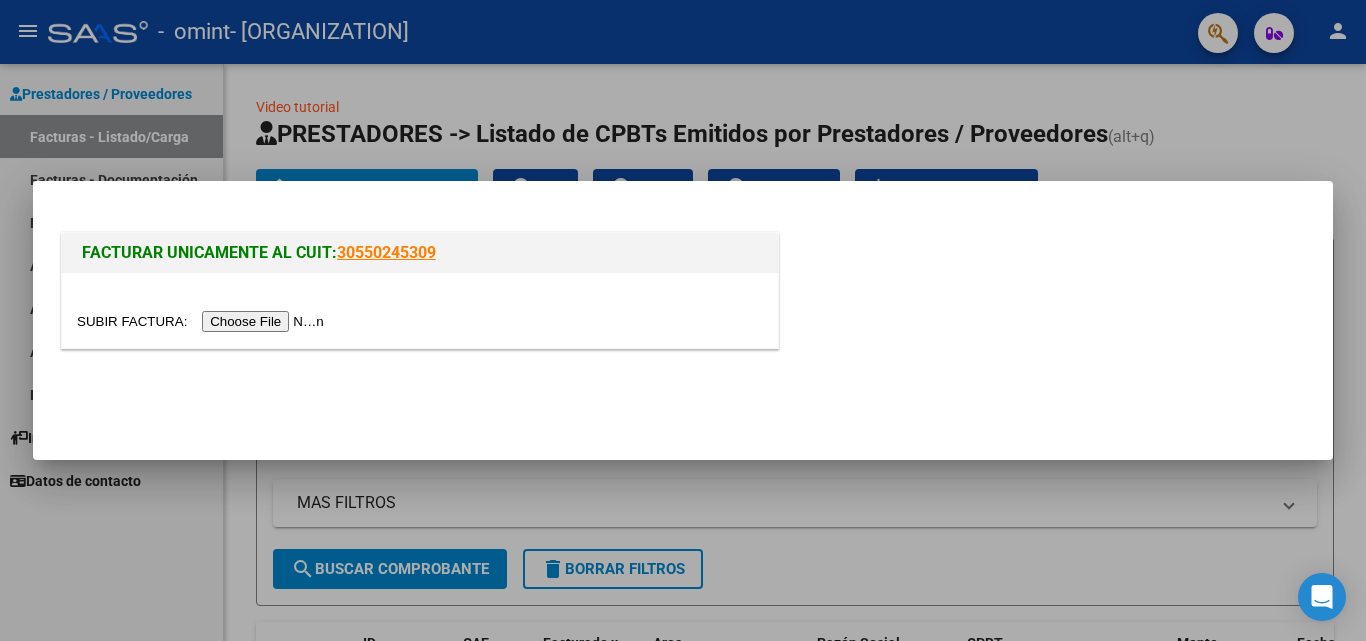 click at bounding box center (203, 321) 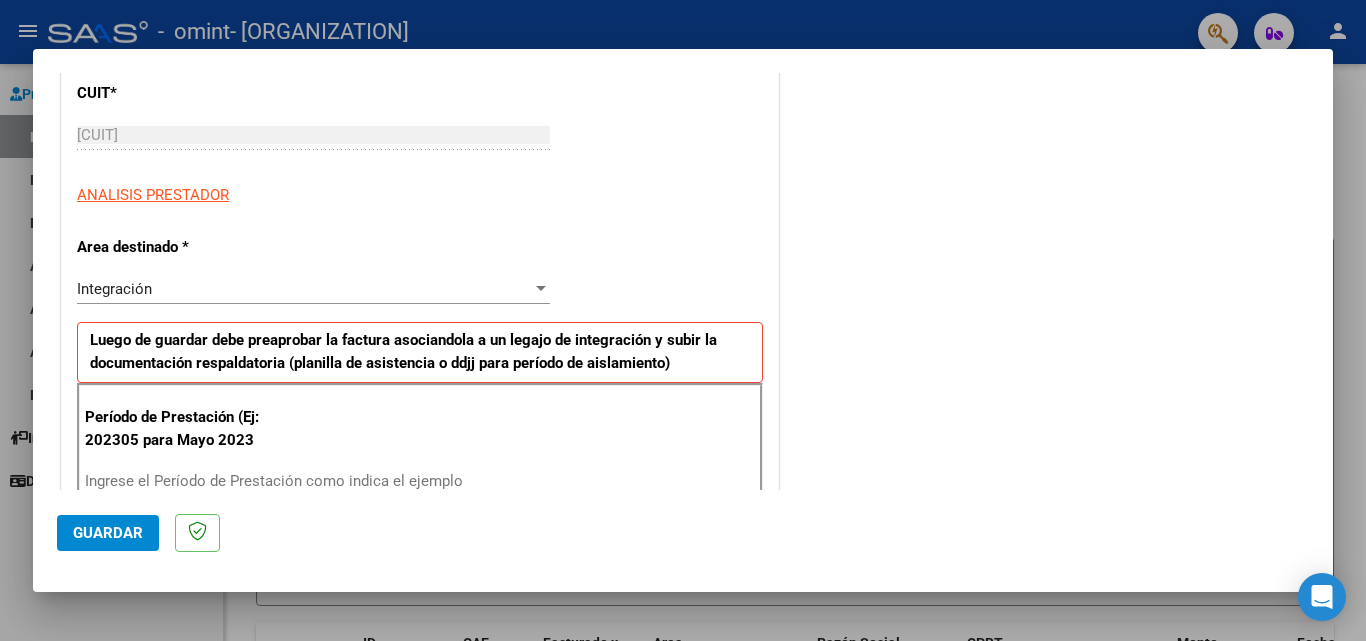scroll, scrollTop: 348, scrollLeft: 0, axis: vertical 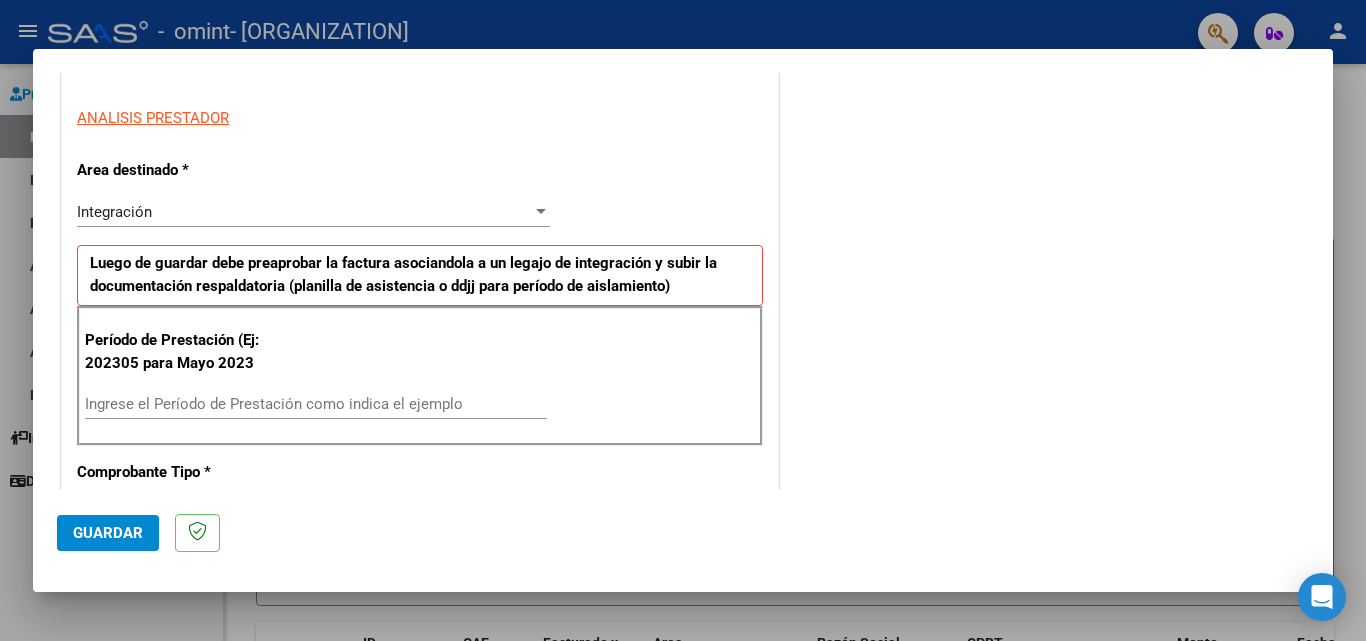 drag, startPoint x: 1311, startPoint y: 233, endPoint x: 1295, endPoint y: 272, distance: 42.154476 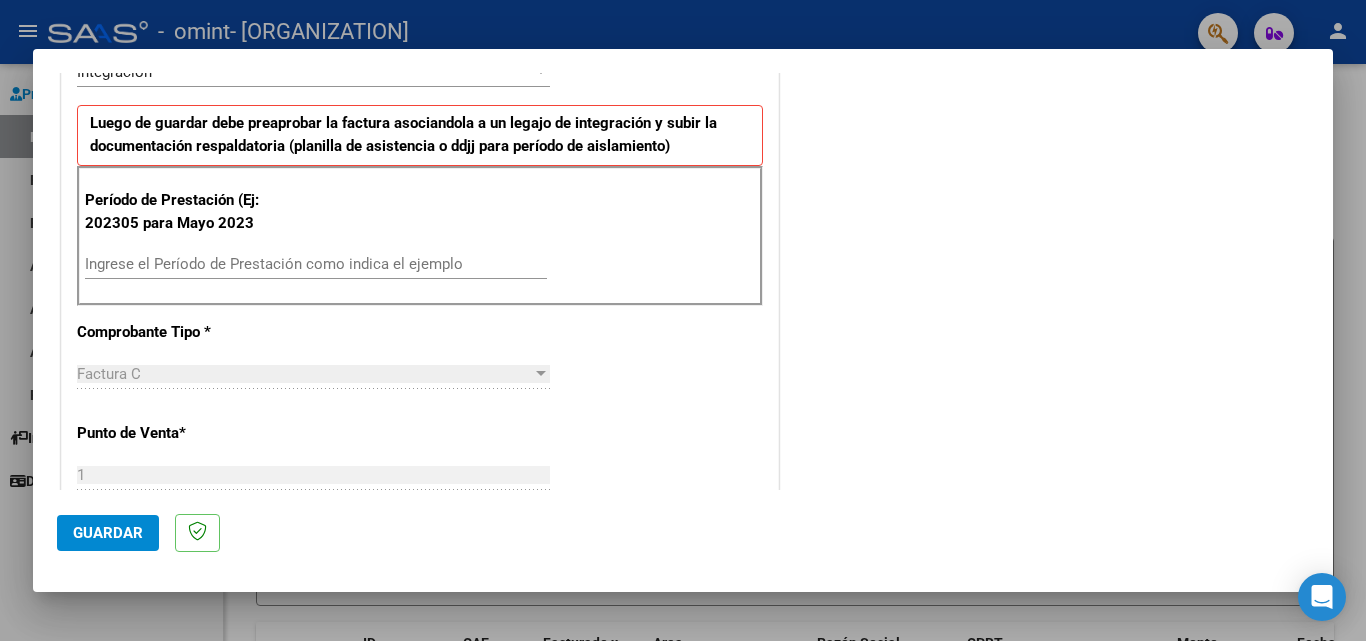 scroll, scrollTop: 501, scrollLeft: 0, axis: vertical 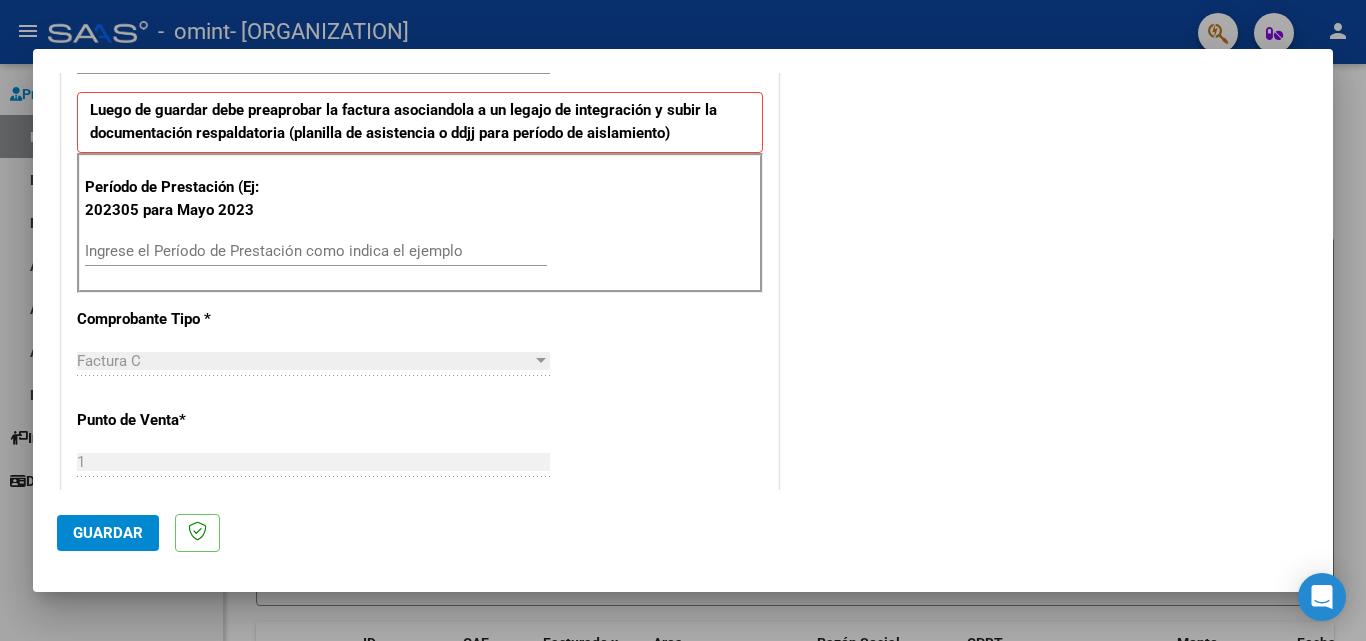 click on "Ingrese el Período de Prestación como indica el ejemplo" at bounding box center [316, 251] 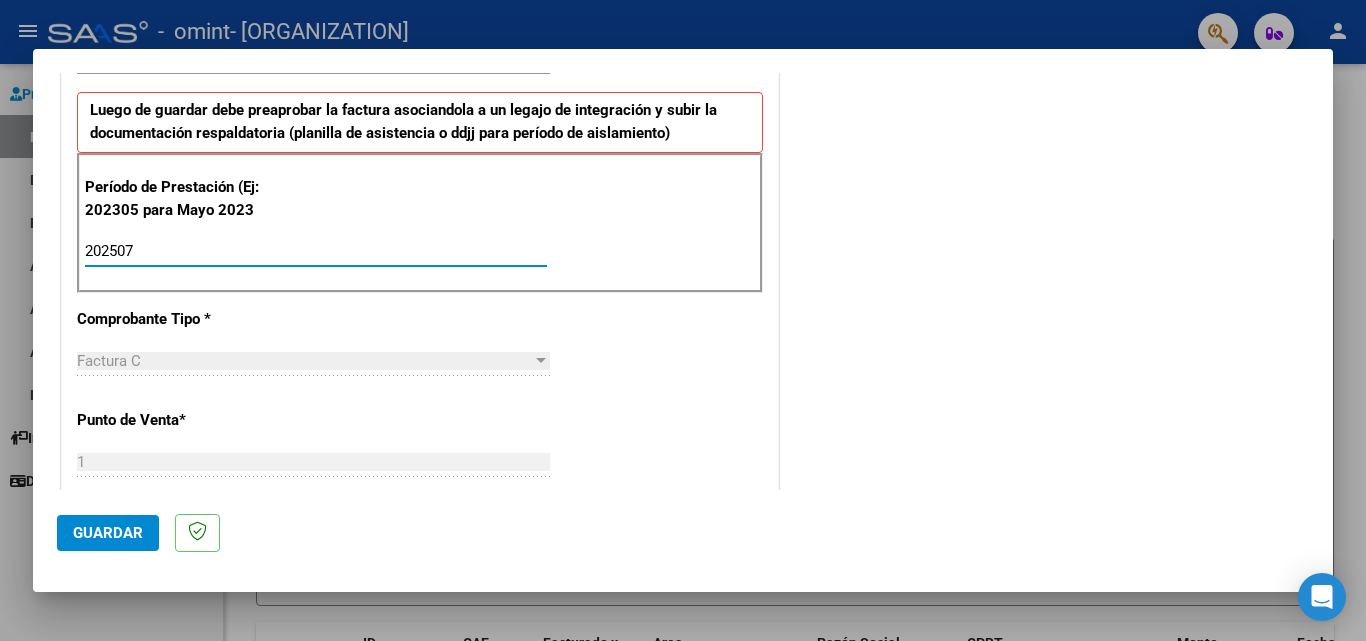 type on "202507" 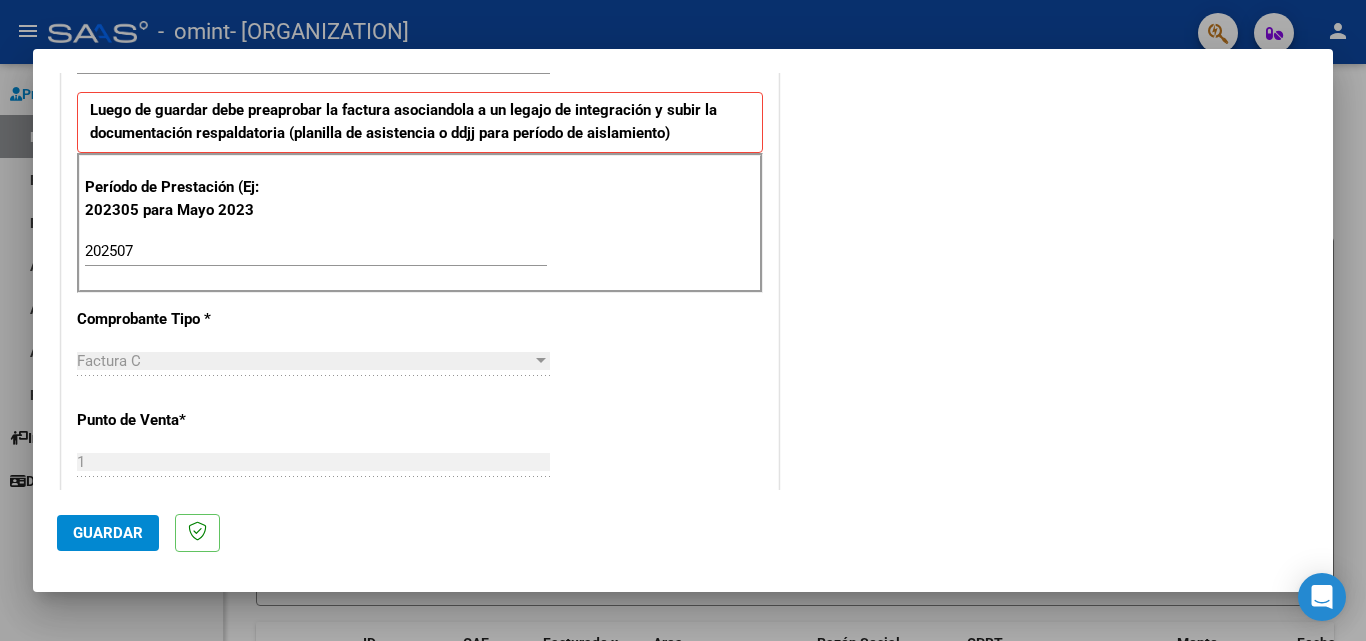 scroll, scrollTop: 1251, scrollLeft: 0, axis: vertical 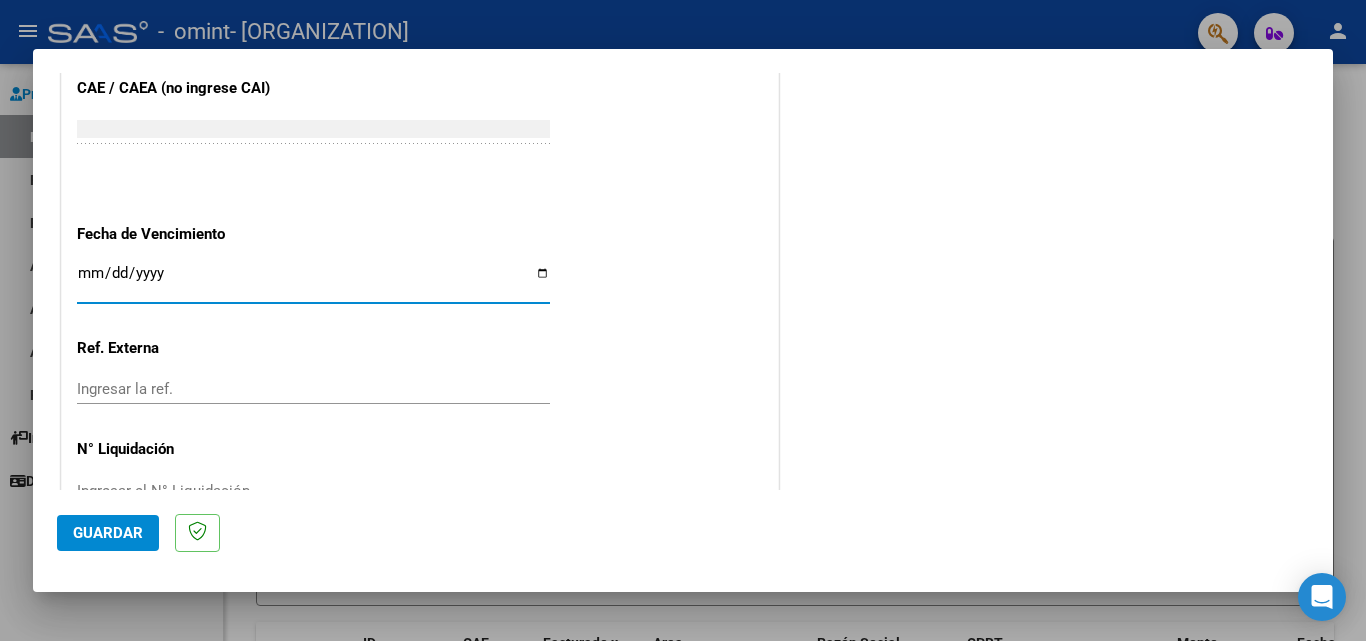 click on "Ingresar la fecha" at bounding box center [313, 281] 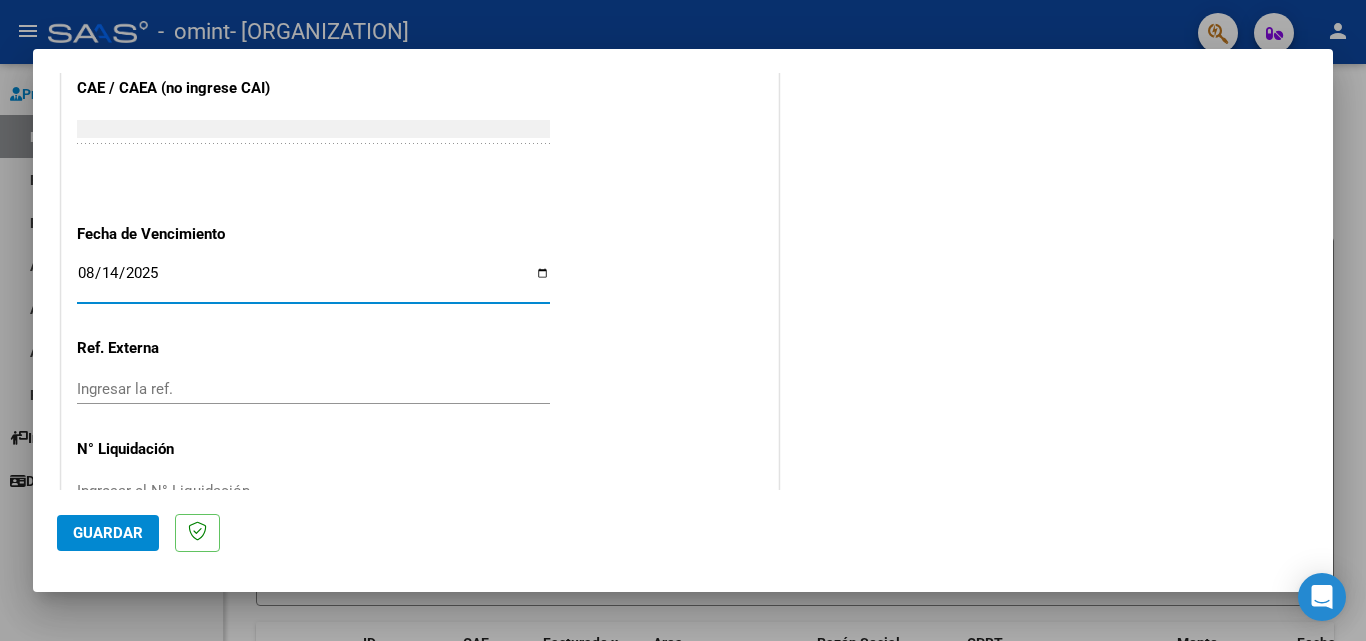 type on "2025-08-14" 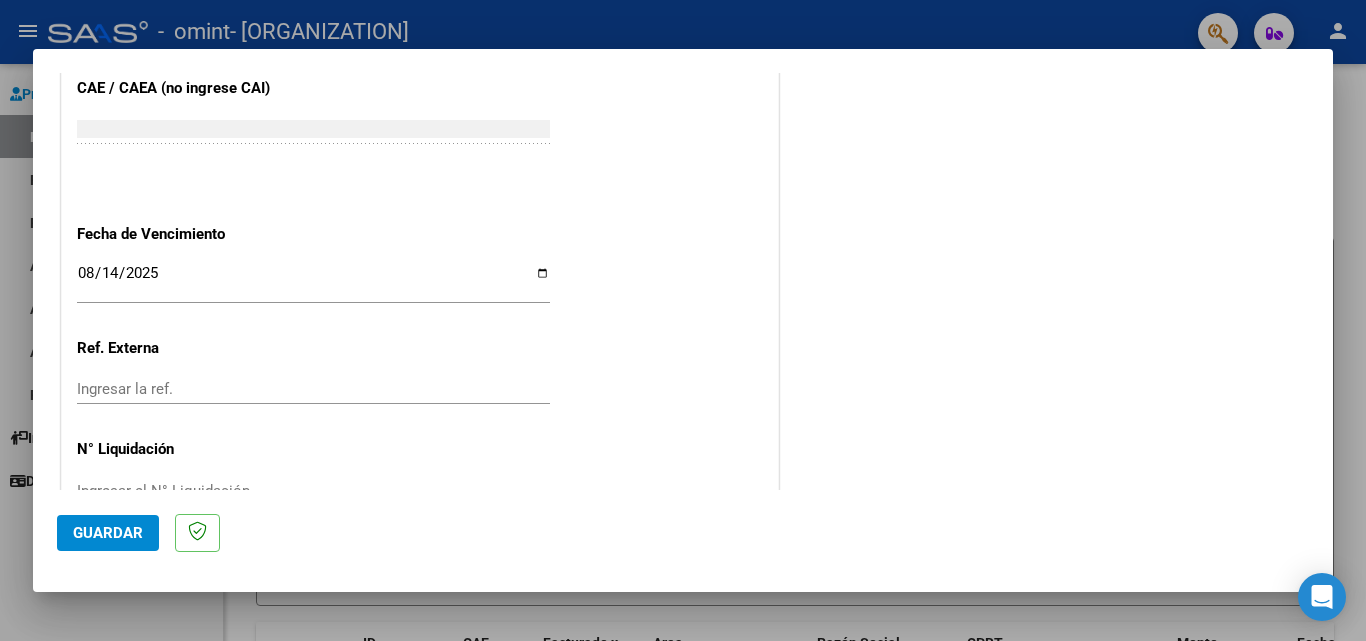 scroll, scrollTop: 1305, scrollLeft: 0, axis: vertical 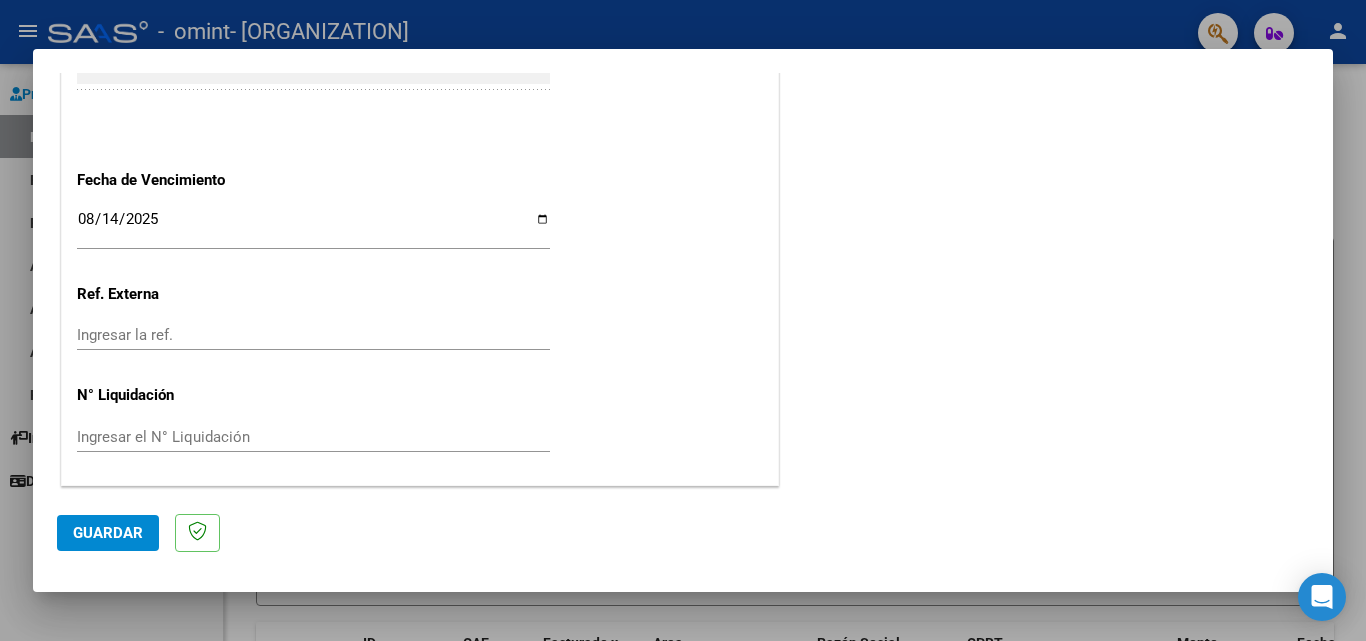click on "Guardar" 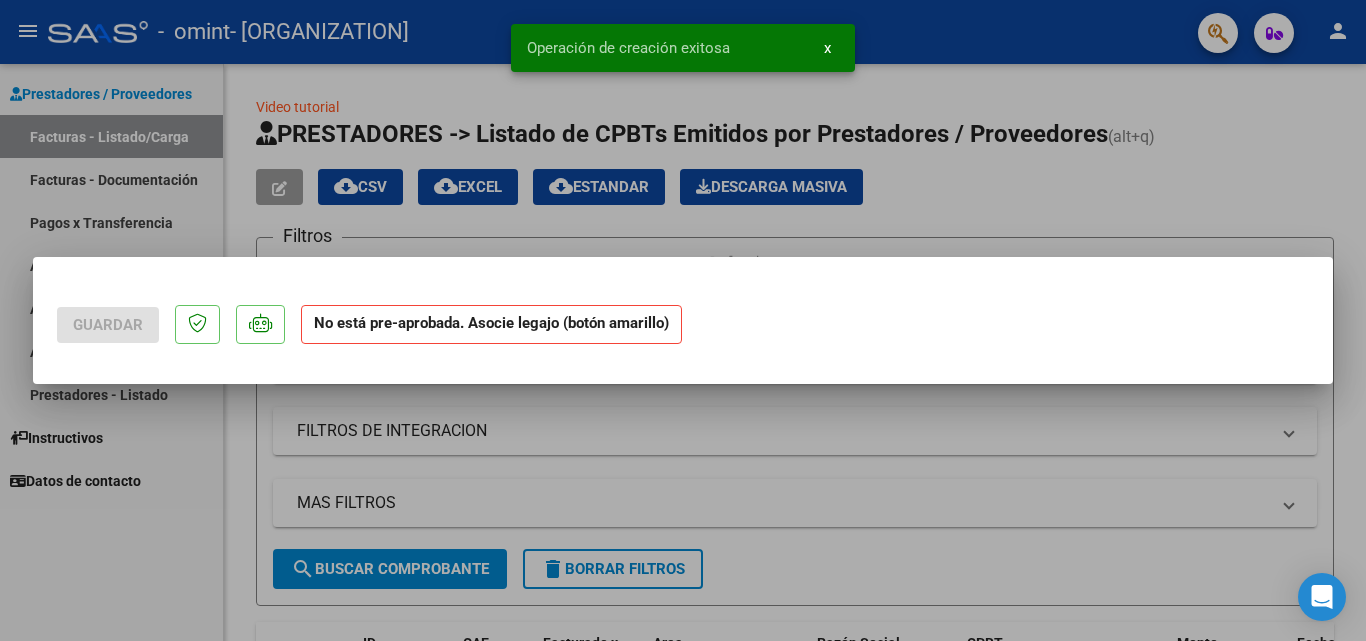 scroll, scrollTop: 0, scrollLeft: 0, axis: both 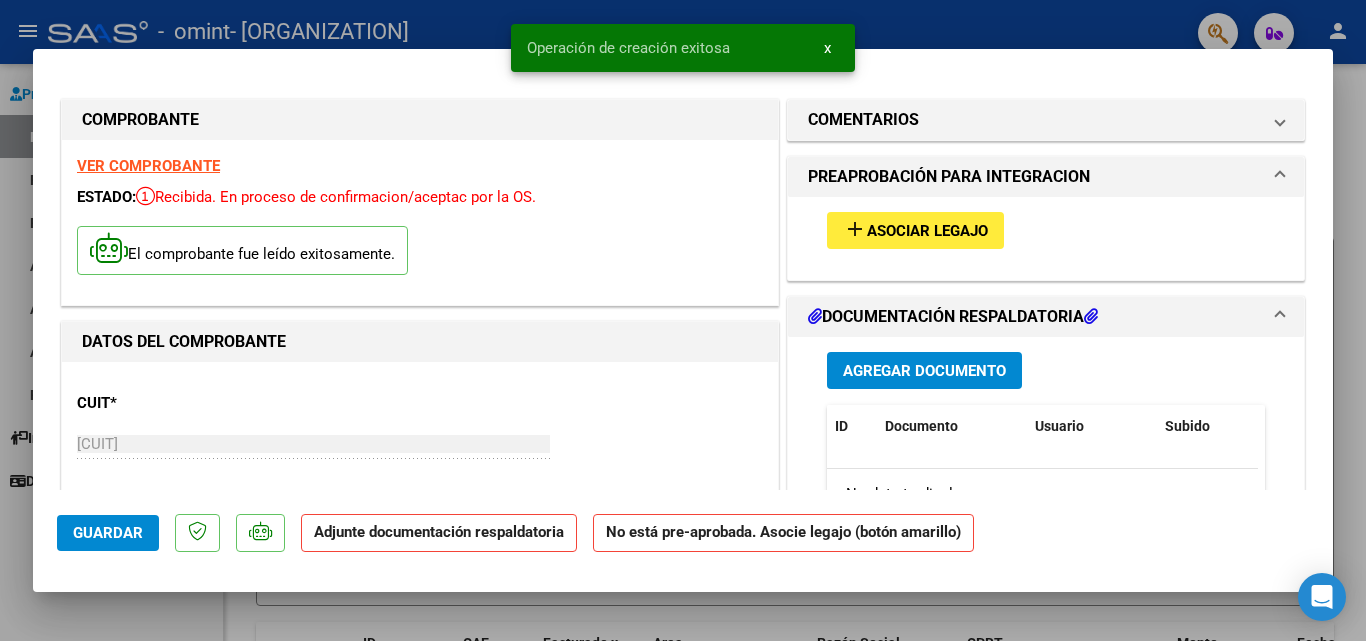 click on "Asociar Legajo" at bounding box center [927, 231] 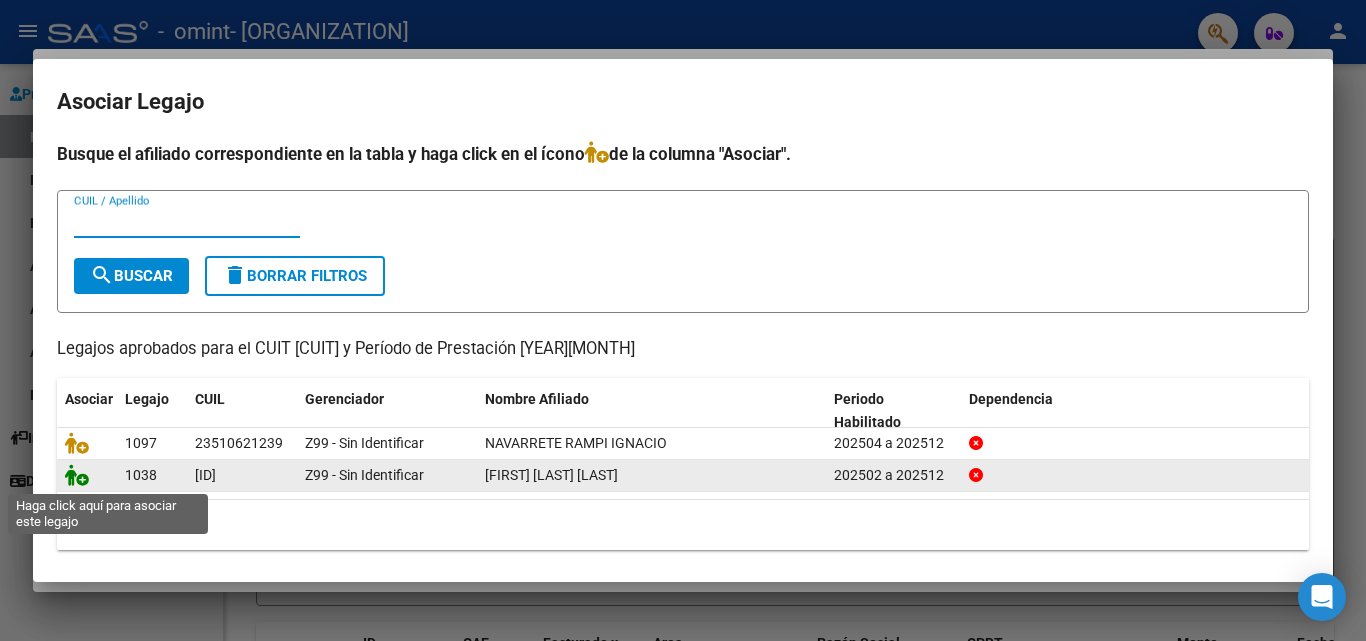 click 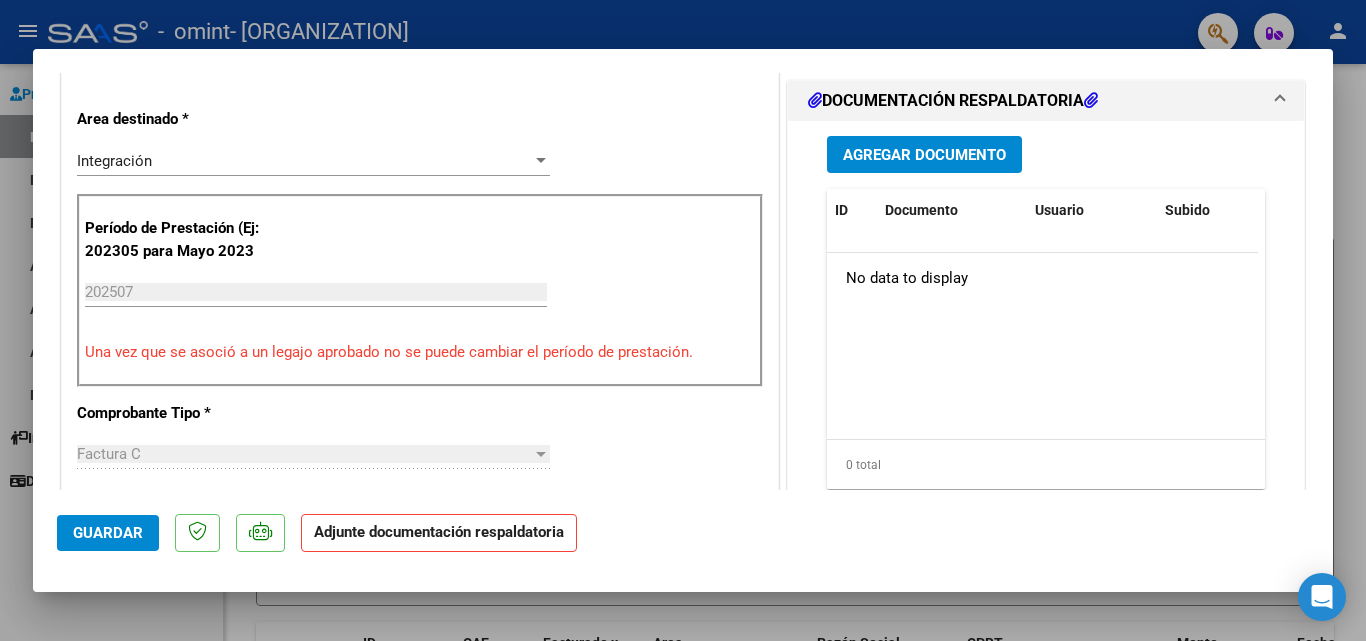 scroll, scrollTop: 470, scrollLeft: 0, axis: vertical 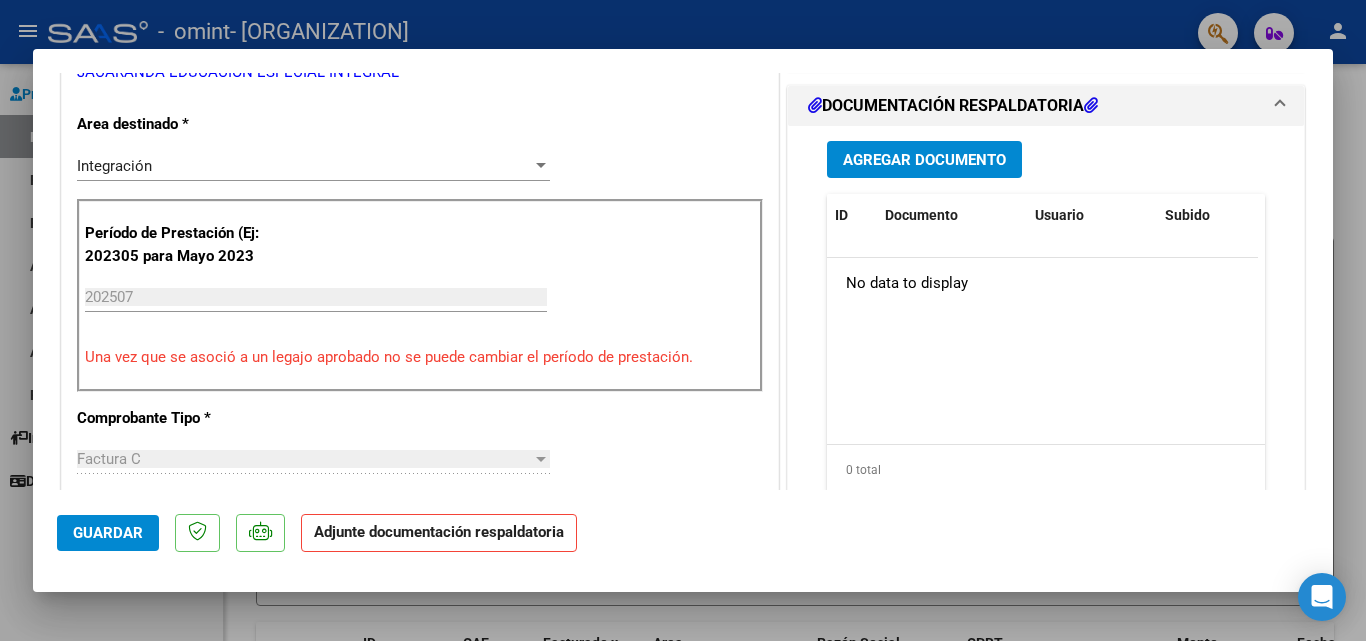 click on "Agregar Documento" at bounding box center (924, 160) 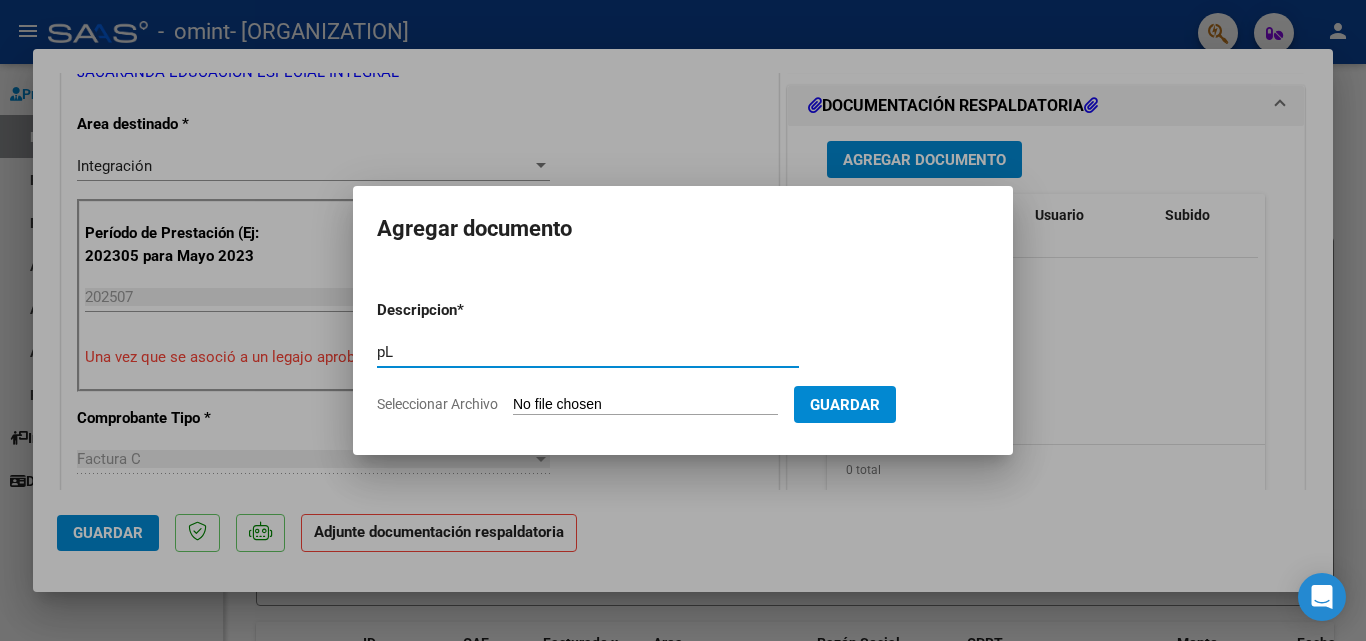 type on "p" 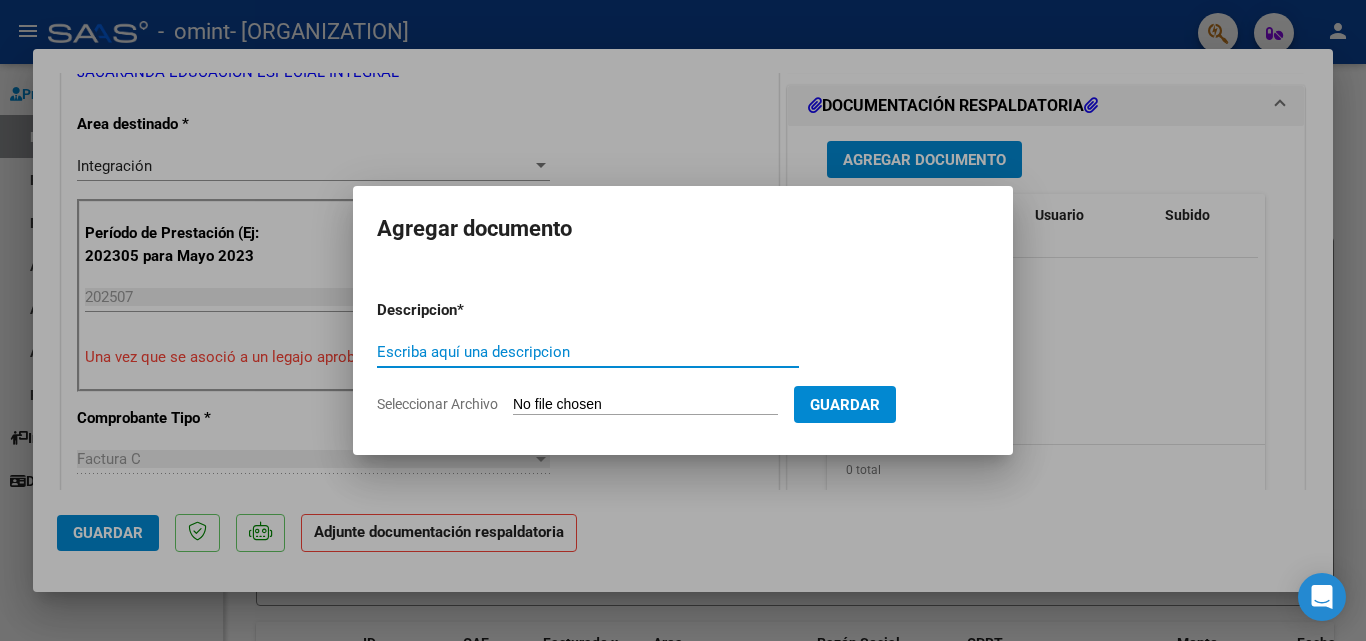 type on "o" 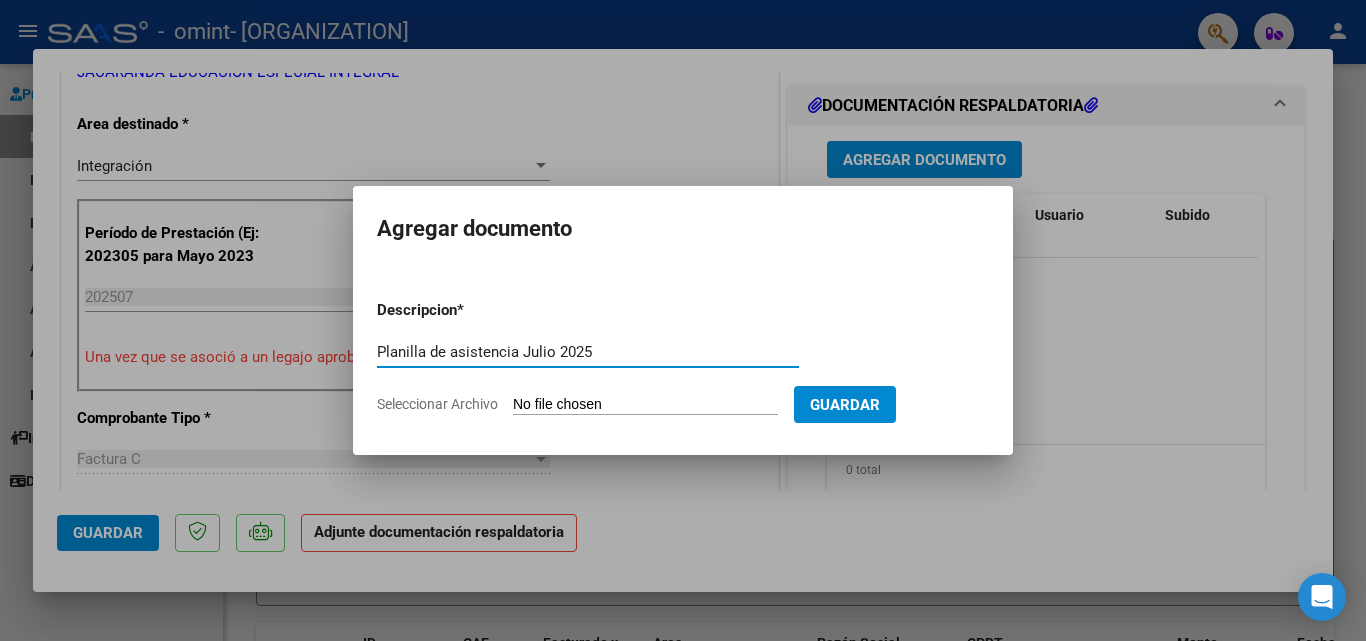 type on "Planilla de asistencia Julio 2025" 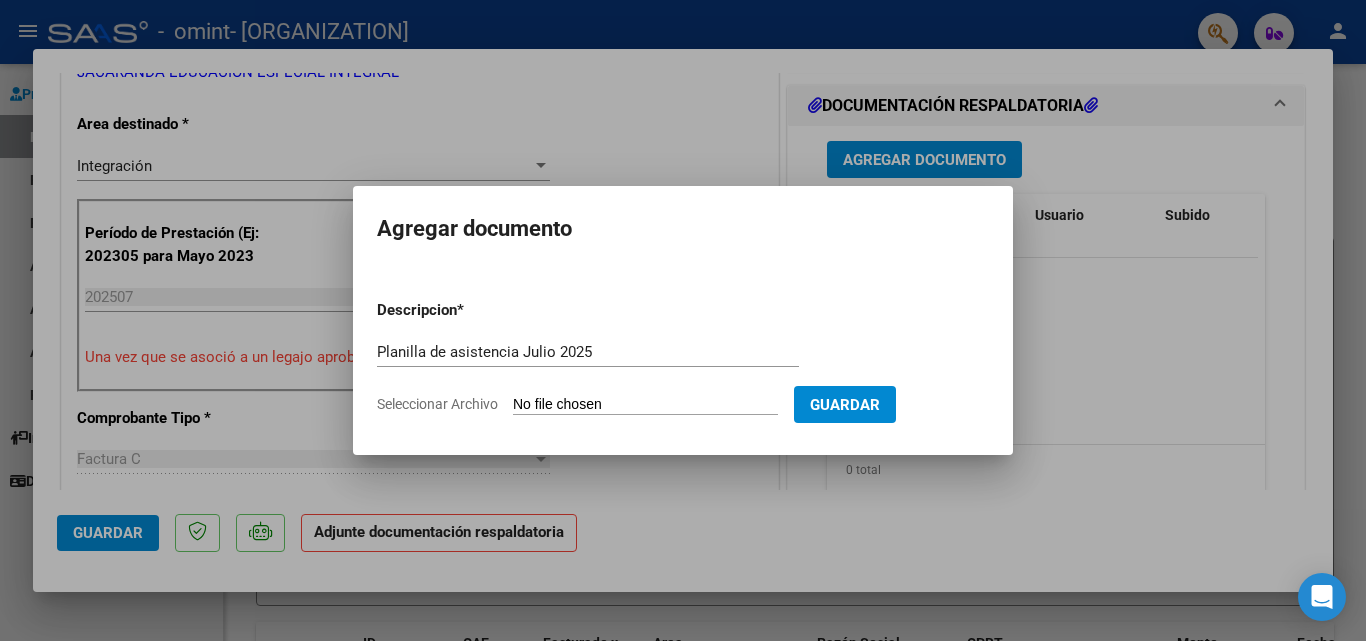 type on "C:\fakepath\[FIRST] [LAST] Planilla de asistencia [MONTH] [YEAR].pdf" 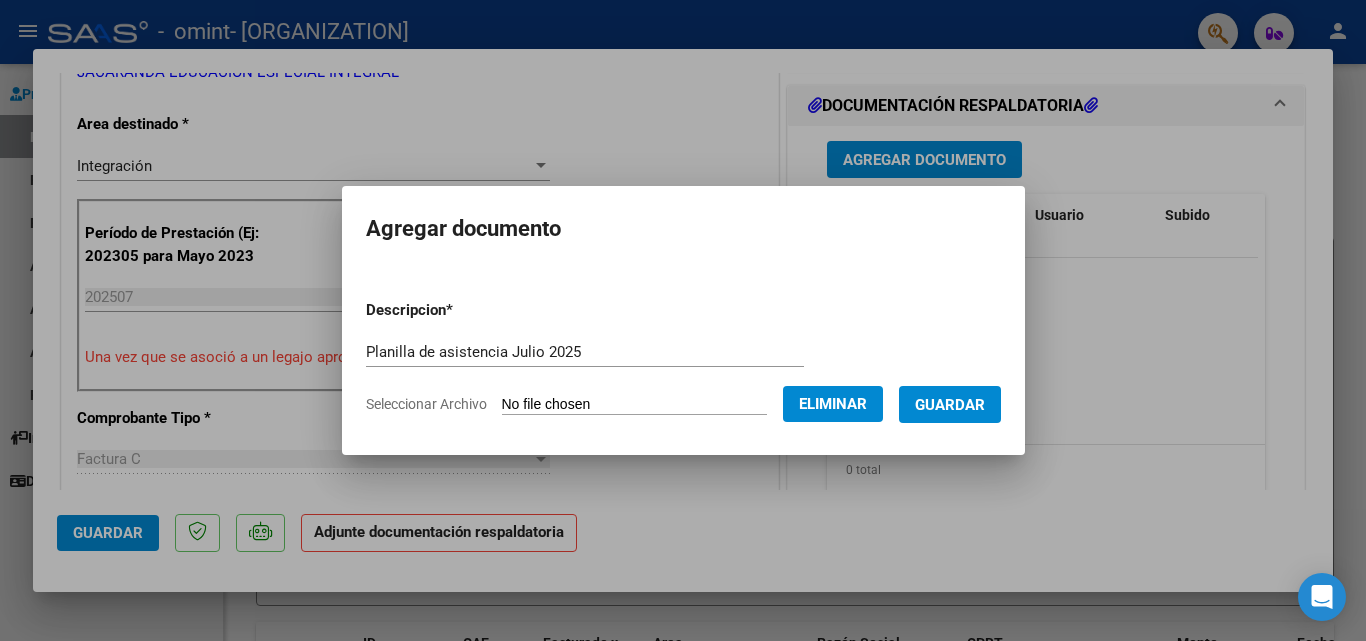 click on "Guardar" at bounding box center [950, 405] 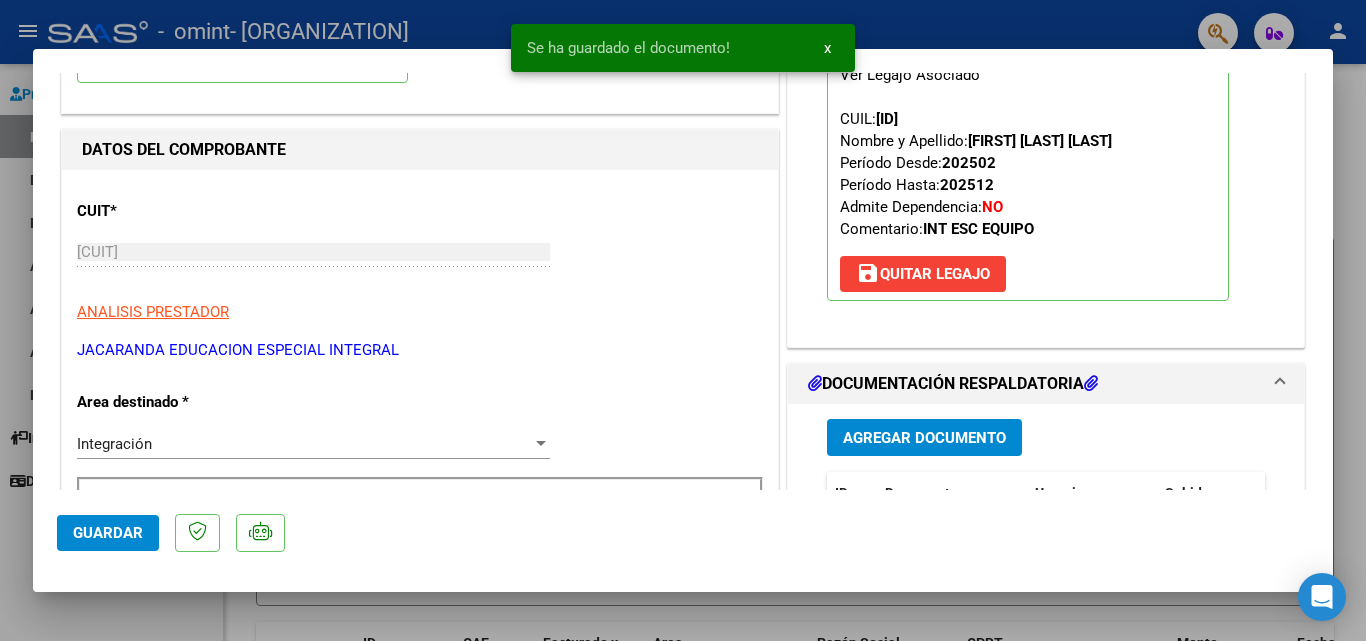 scroll, scrollTop: 169, scrollLeft: 0, axis: vertical 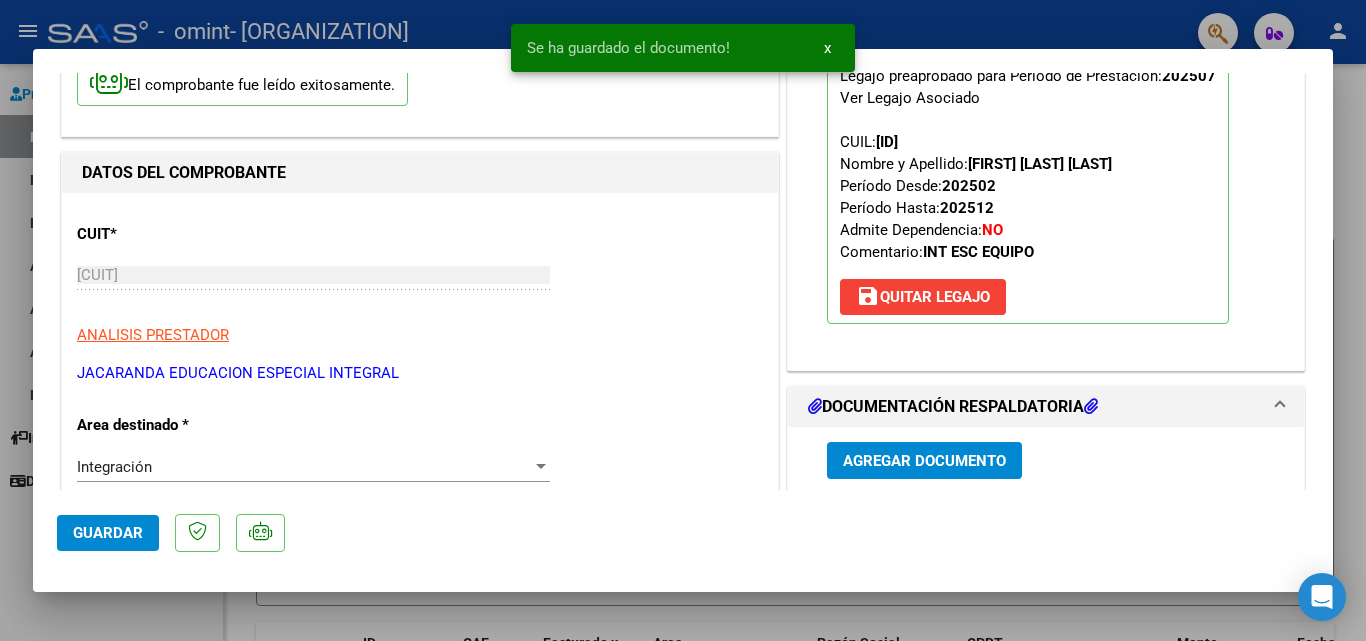 click on "Agregar Documento" at bounding box center (924, 461) 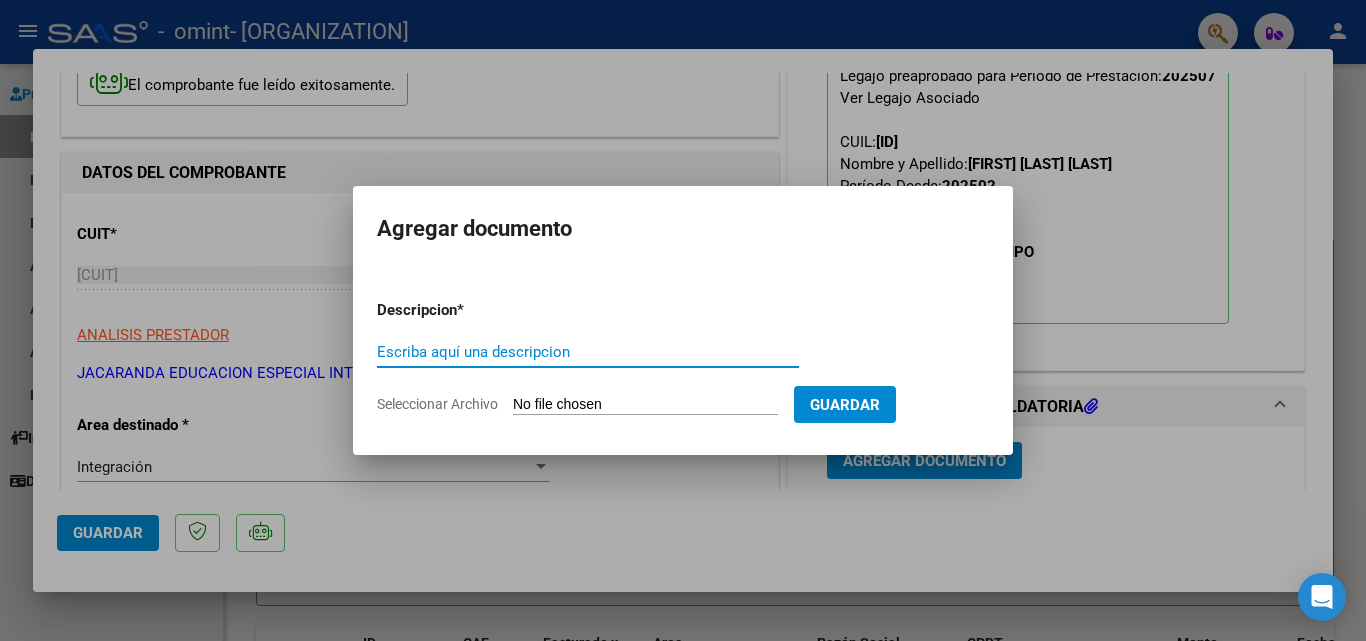 click on "Escriba aquí una descripcion" at bounding box center [588, 352] 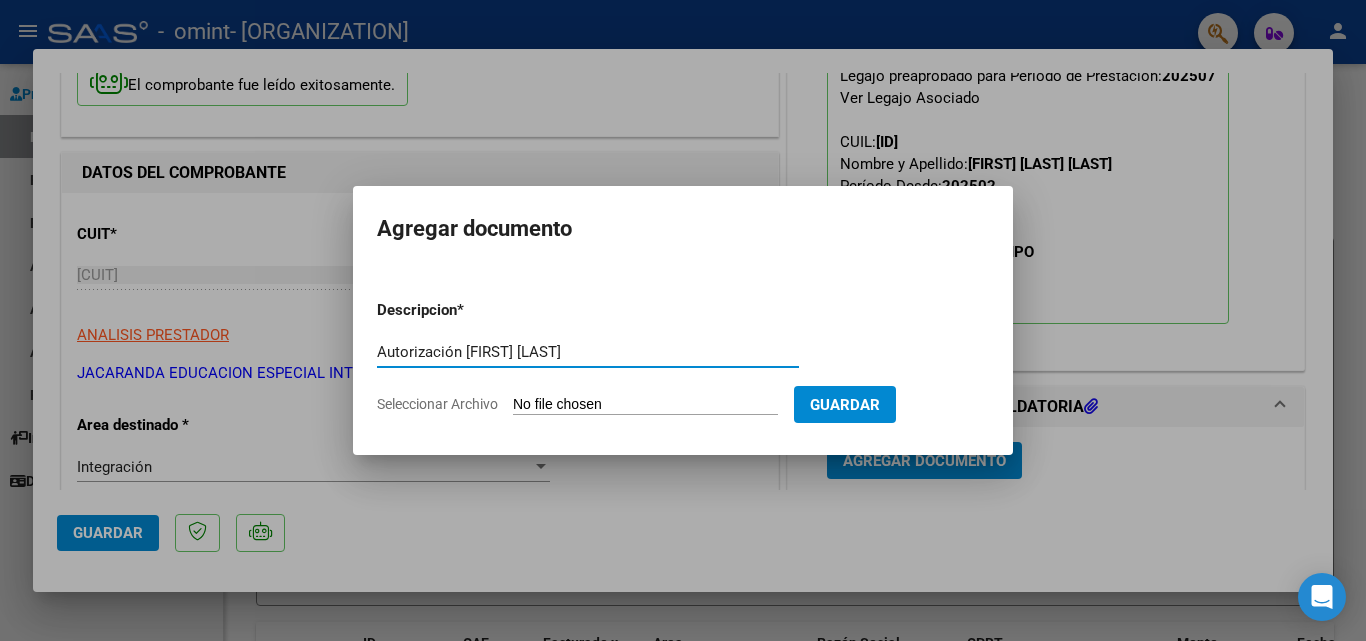 type on "Autorización [FIRST] [LAST]" 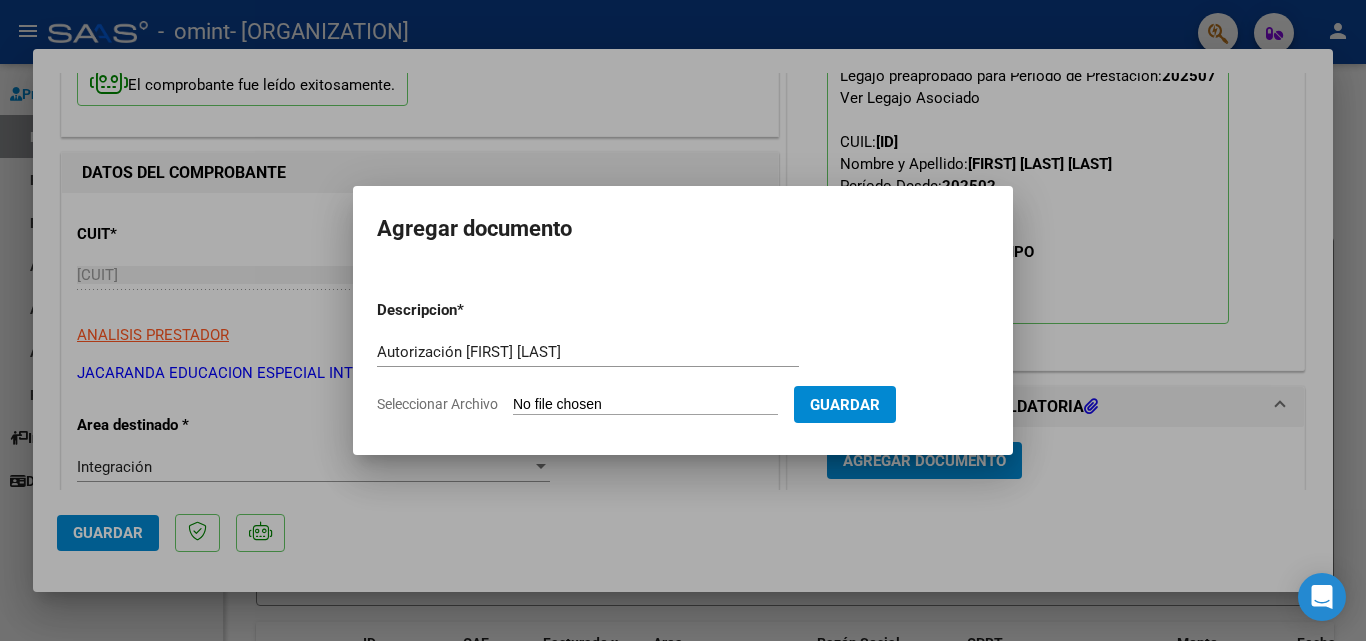 click on "Guardar" at bounding box center (845, 405) 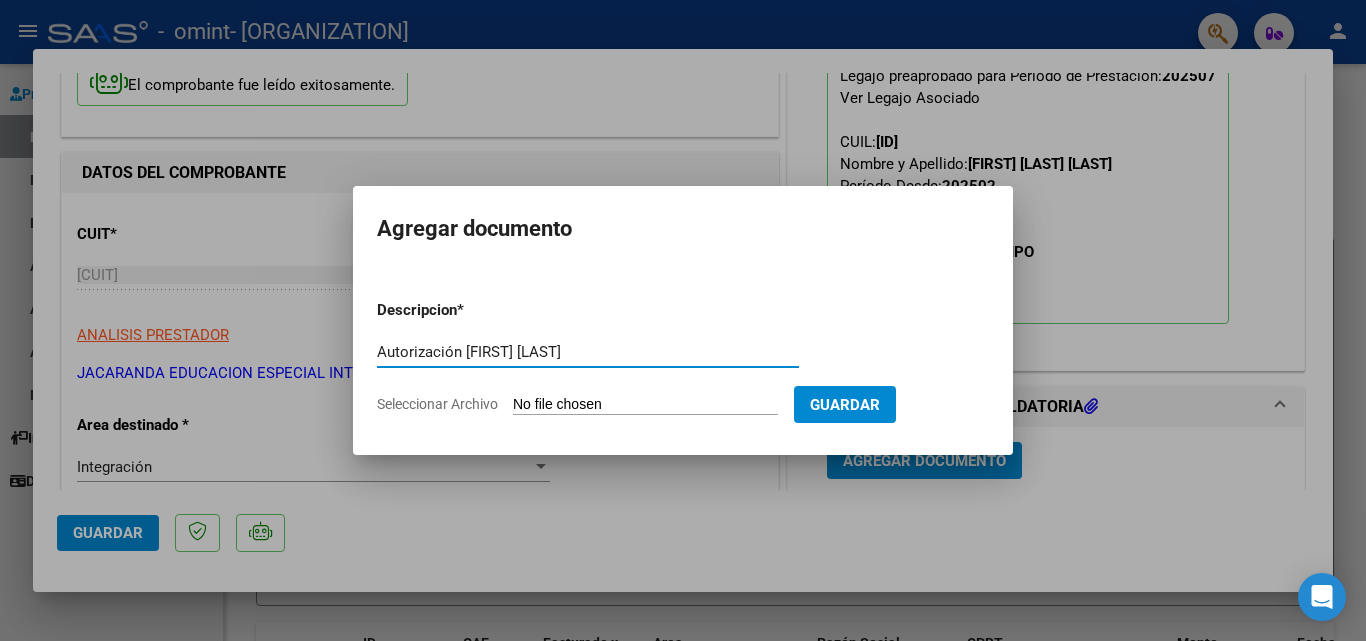 drag, startPoint x: 548, startPoint y: 357, endPoint x: 324, endPoint y: 358, distance: 224.00223 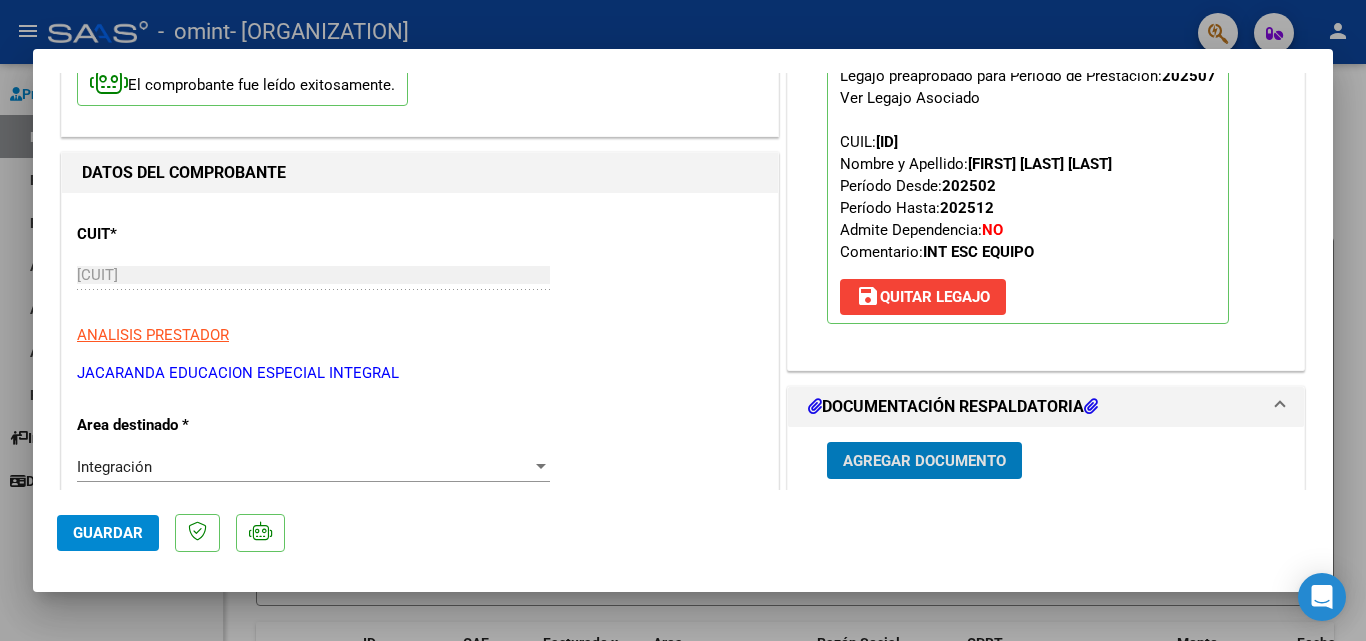 type 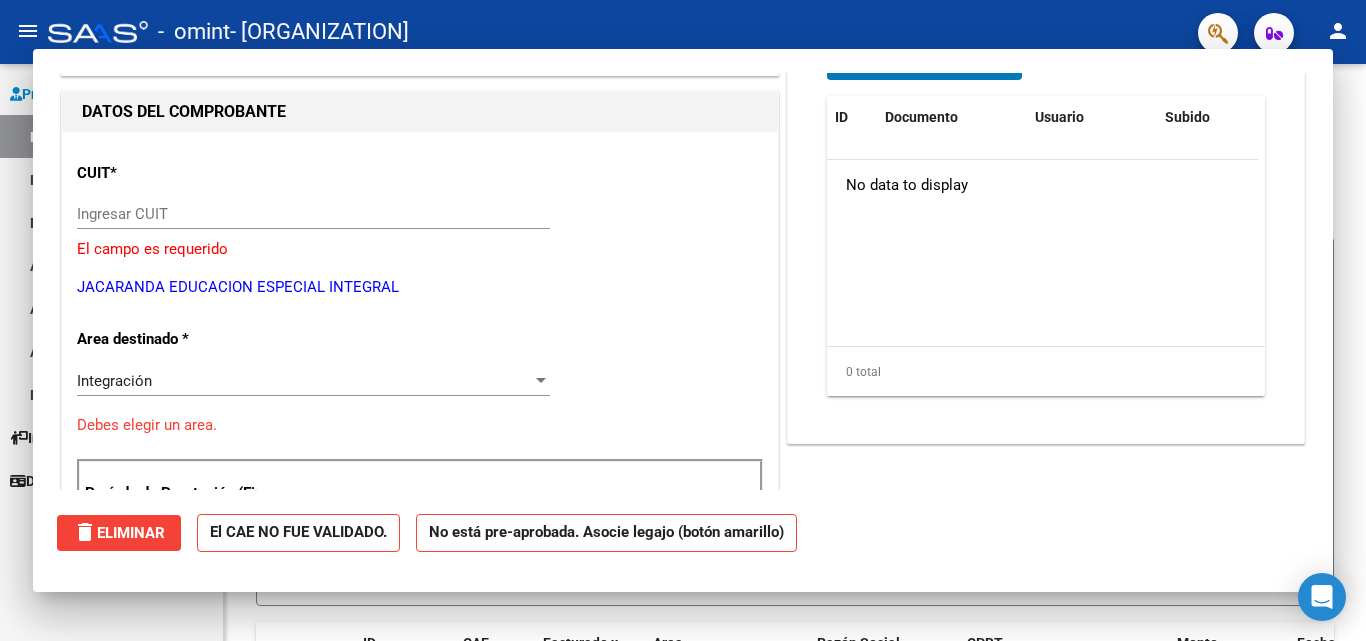 scroll, scrollTop: 181, scrollLeft: 0, axis: vertical 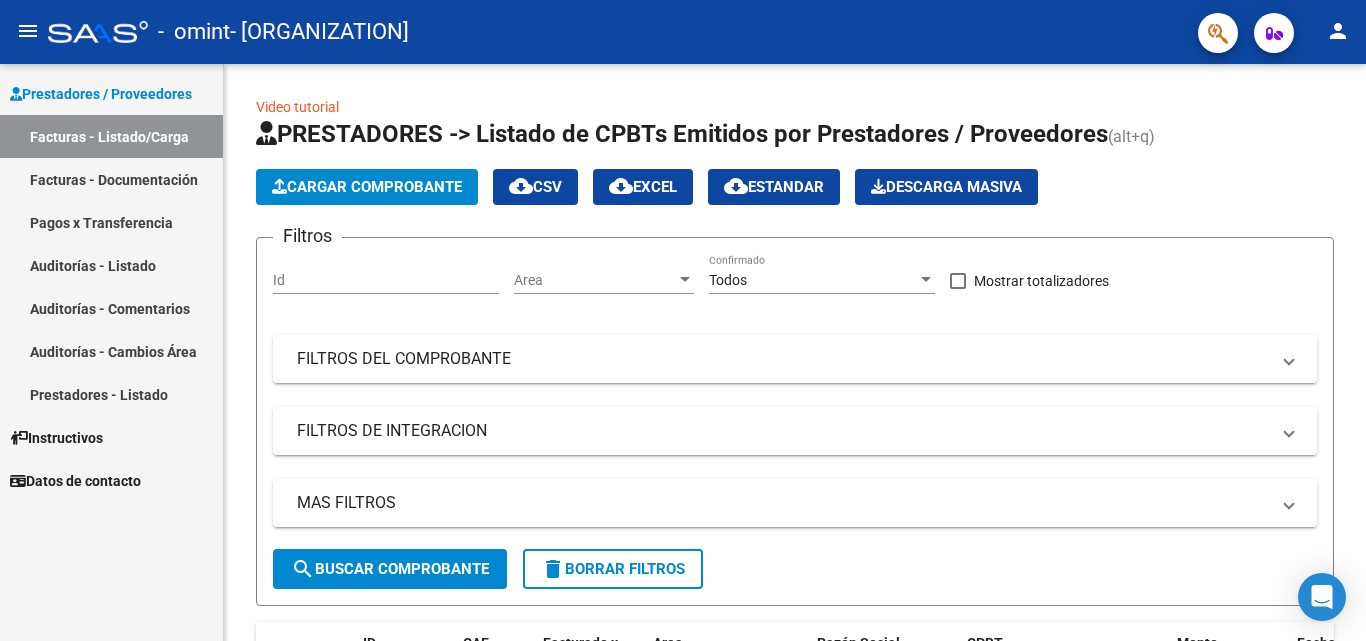 click on "Facturas - Documentación" at bounding box center (111, 179) 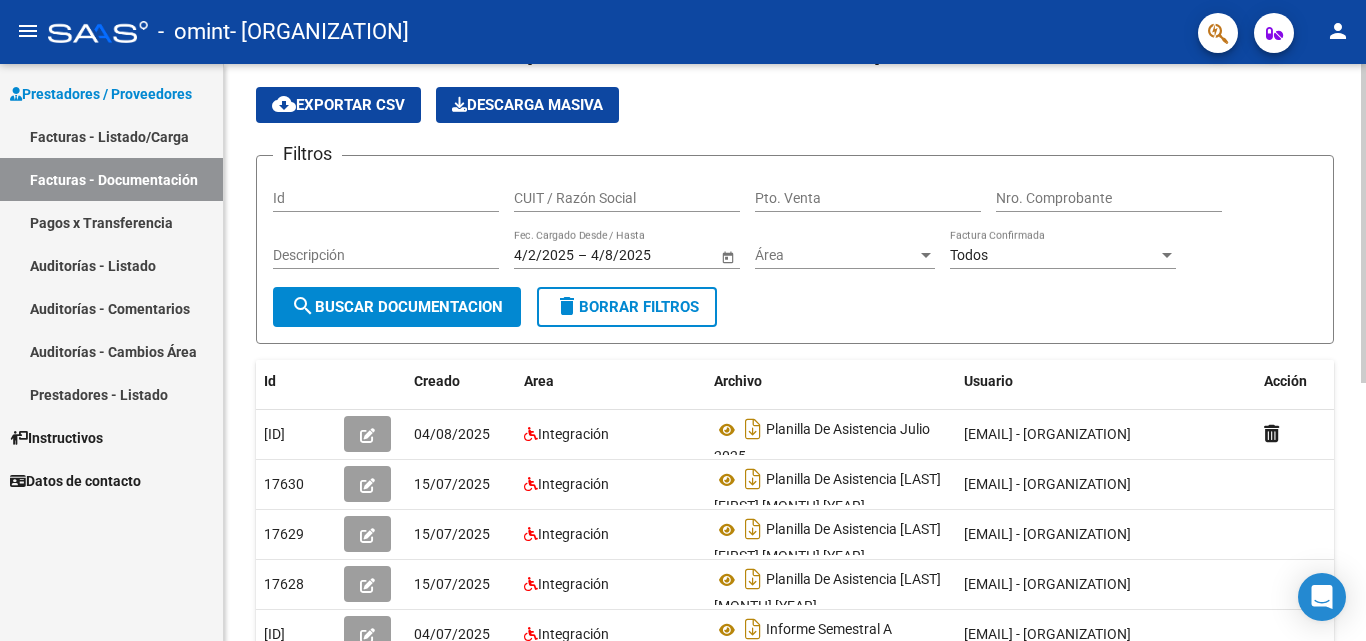 scroll, scrollTop: 114, scrollLeft: 0, axis: vertical 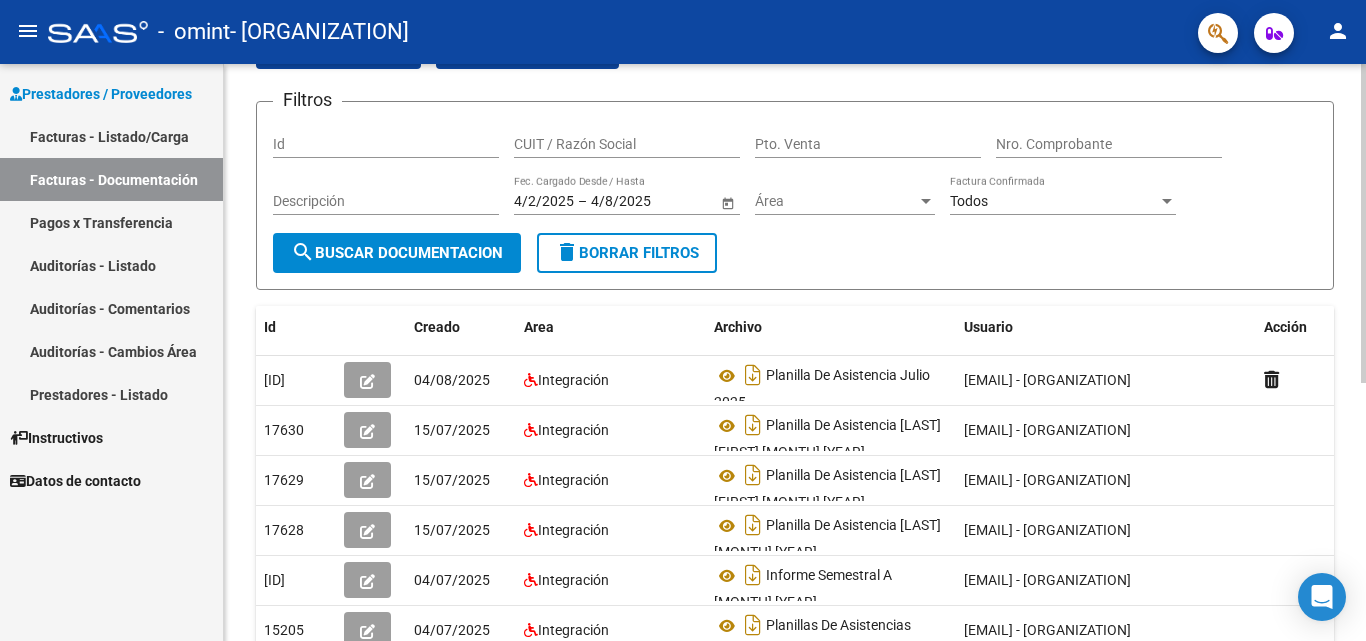 click on "PRESTADORES -> Comprobantes - Documentación Respaldatoria cloud_download  Exportar CSV   Descarga Masiva
Filtros Id CUIT / Razón Social Pto. Venta Nro. Comprobante Descripción [DATE] [DATE] – [DATE] [DATE] Fec. Cargado Desde / Hasta Área Área Todos Factura Confirmada search  Buscar Documentacion  delete  Borrar Filtros  Id Creado Area Archivo Usuario Acción [ID]
[DATE] Integración Planilla De Asistencia [MONTH] [YEAR]  [EMAIL] -   [ORGANIZATION]  [ID]
[DATE] Integración Planilla De Asistencia [LAST] [FIRST] [MONTH] [YEAR]  [EMAIL] -   [ORGANIZATION]  [ID]
[DATE] Integración Planilla De Asistencia [LAST] [FIRST] [MONTH] [YEAR]  [EMAIL] -   [ORGANIZATION]  [ID]
[DATE] Integración Planilla De Asistencia [LAST] [MONTH] [YEAR] [ID]
[DATE] Integración Informe Semestral A [MONTH] [YEAR] [ID]
[ID]" 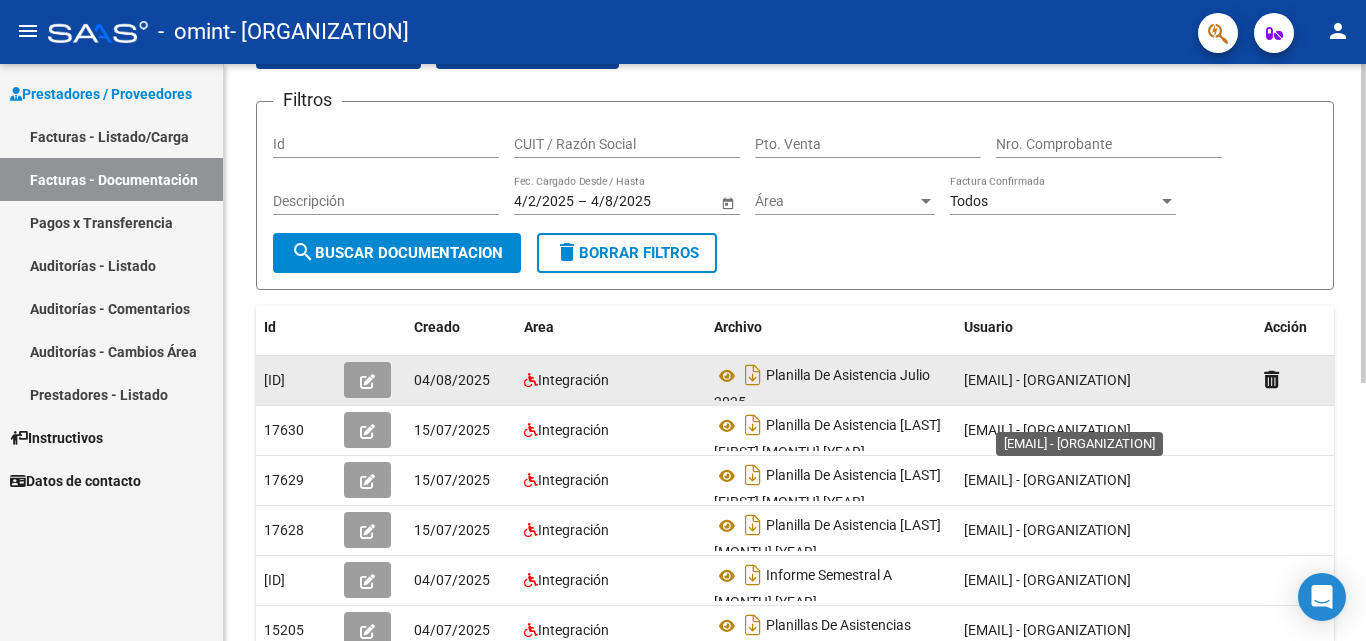 click on "[EMAIL] -   [ORGANIZATION]" 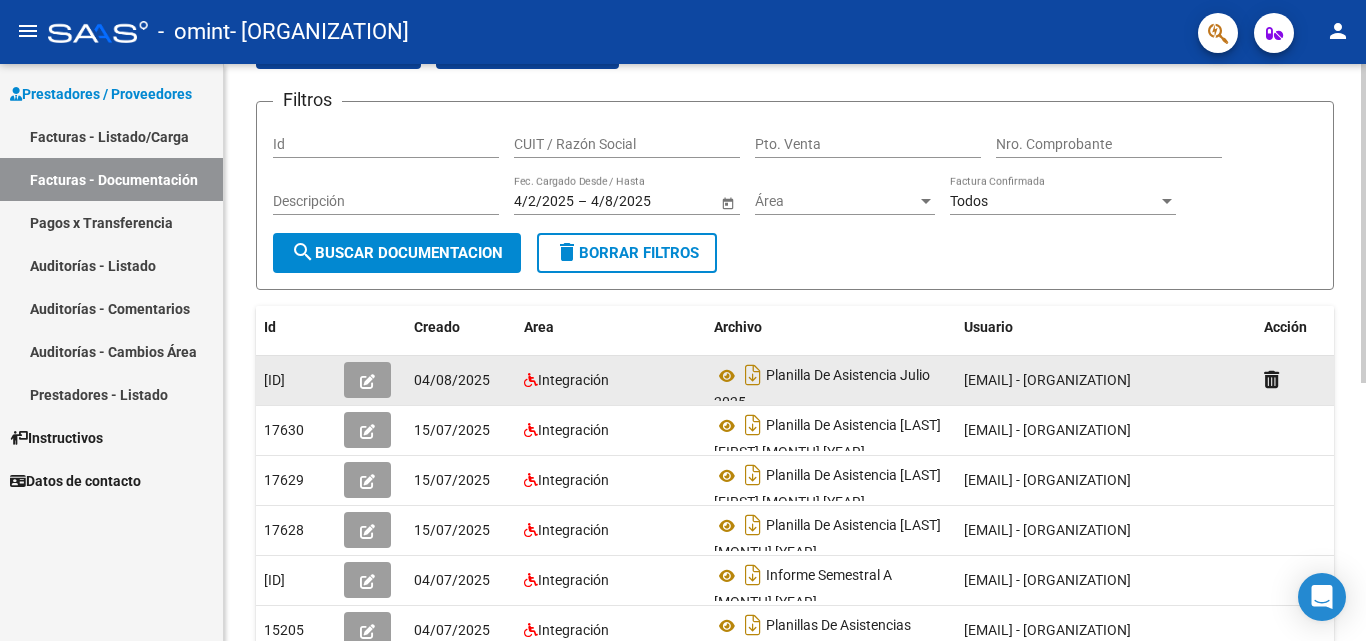 click 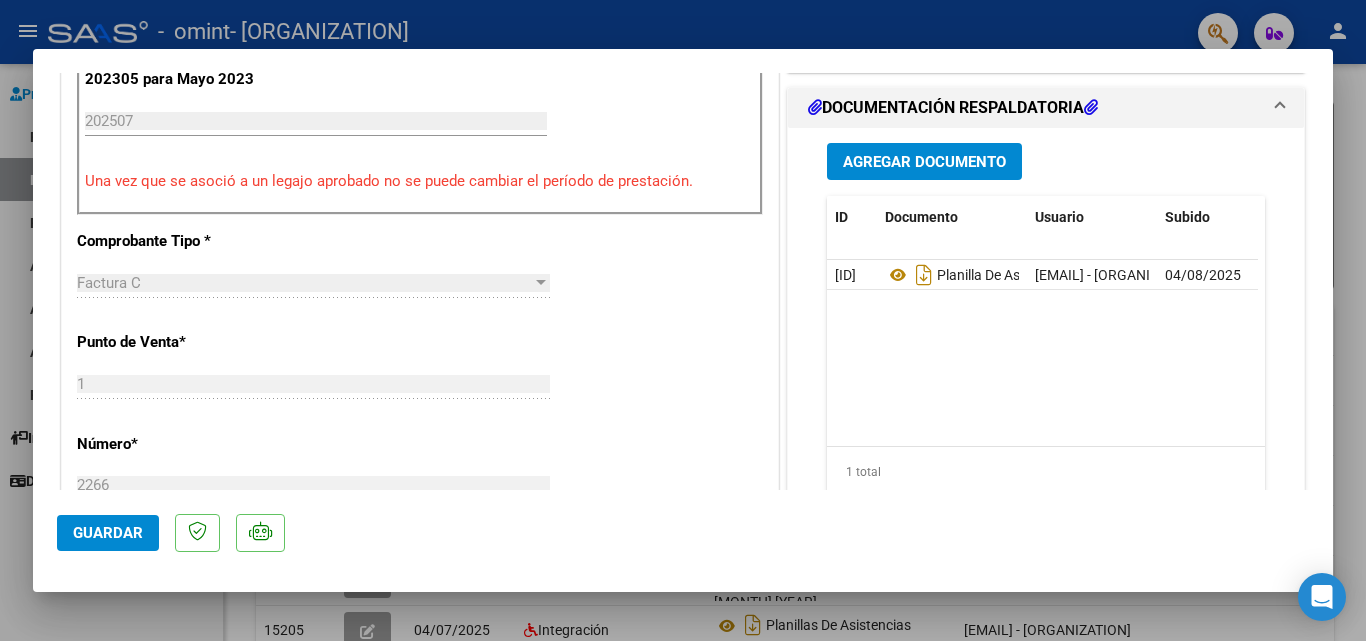 scroll, scrollTop: 1299, scrollLeft: 0, axis: vertical 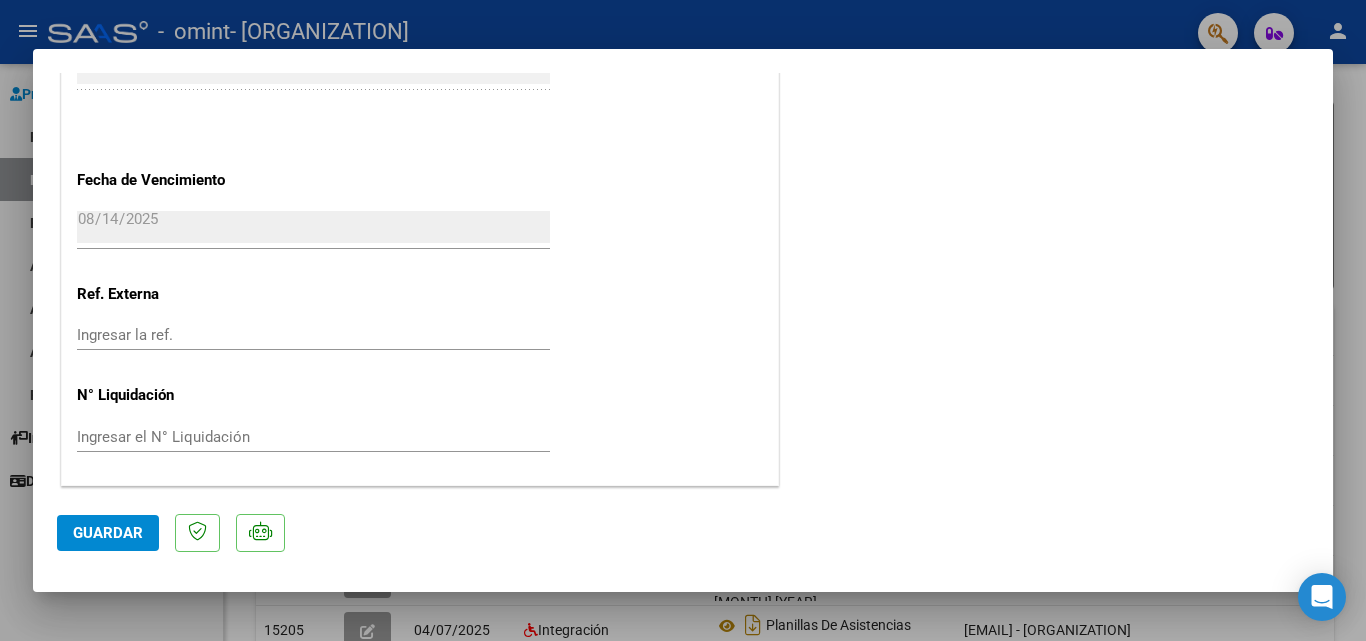 click on "Guardar" 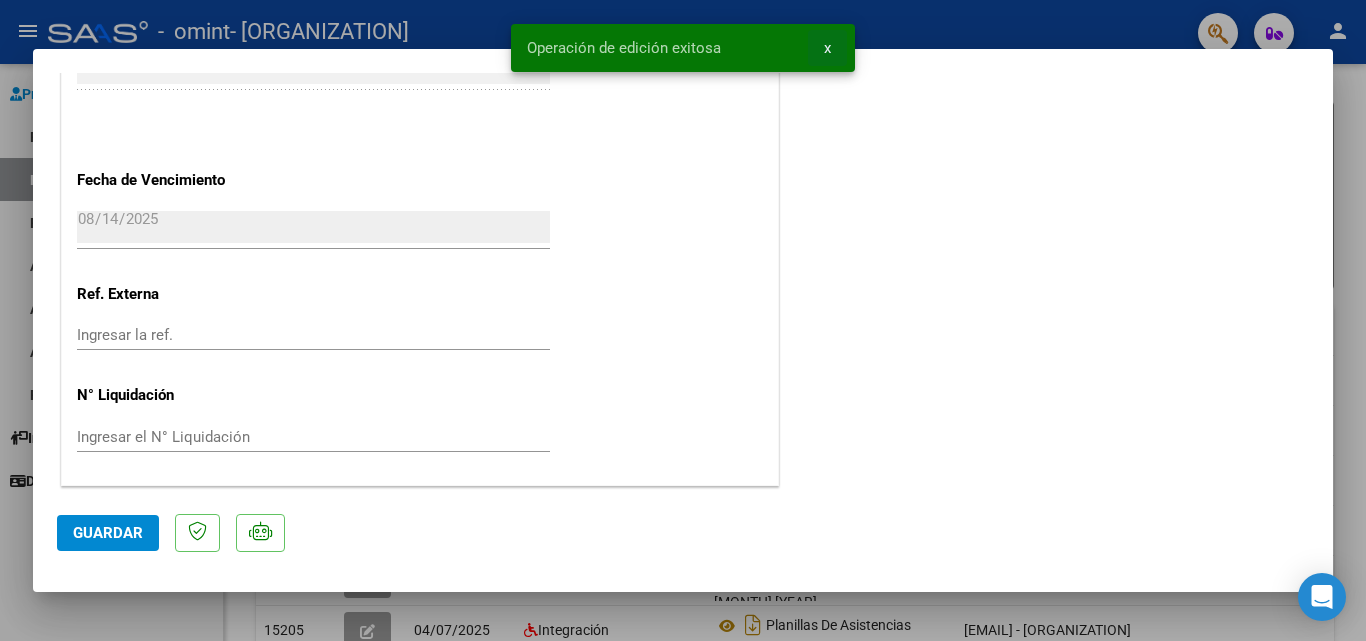 click on "x" at bounding box center (827, 48) 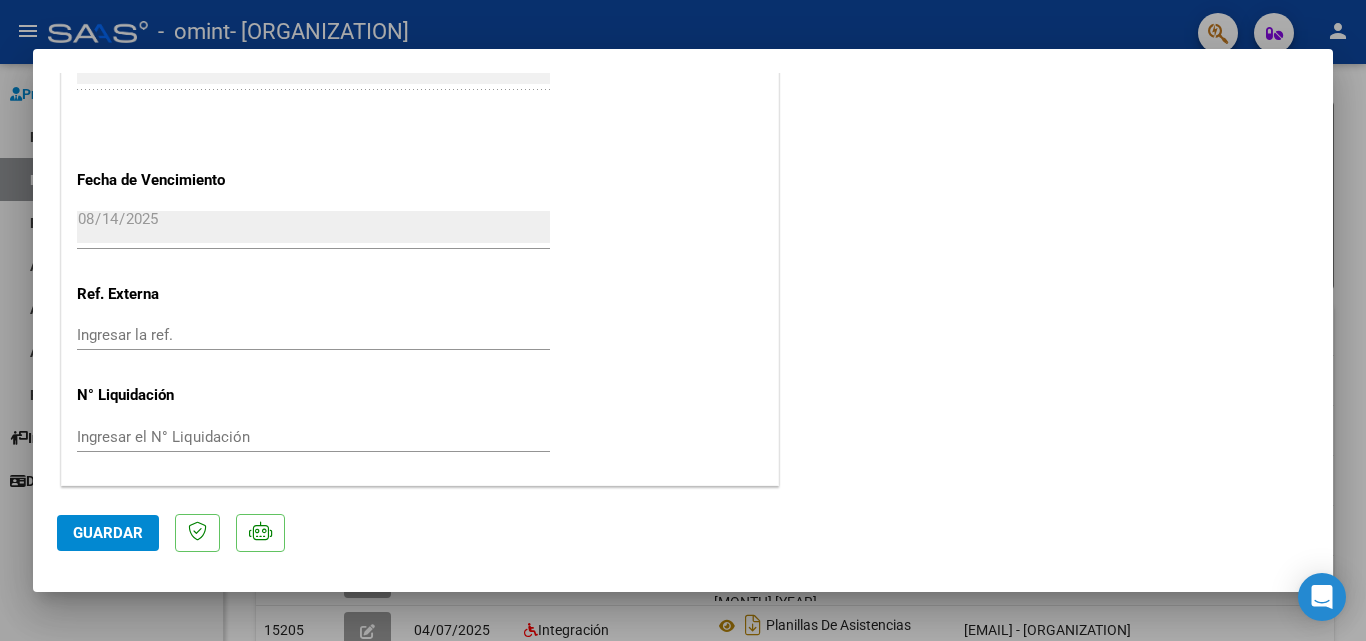 click at bounding box center [683, 320] 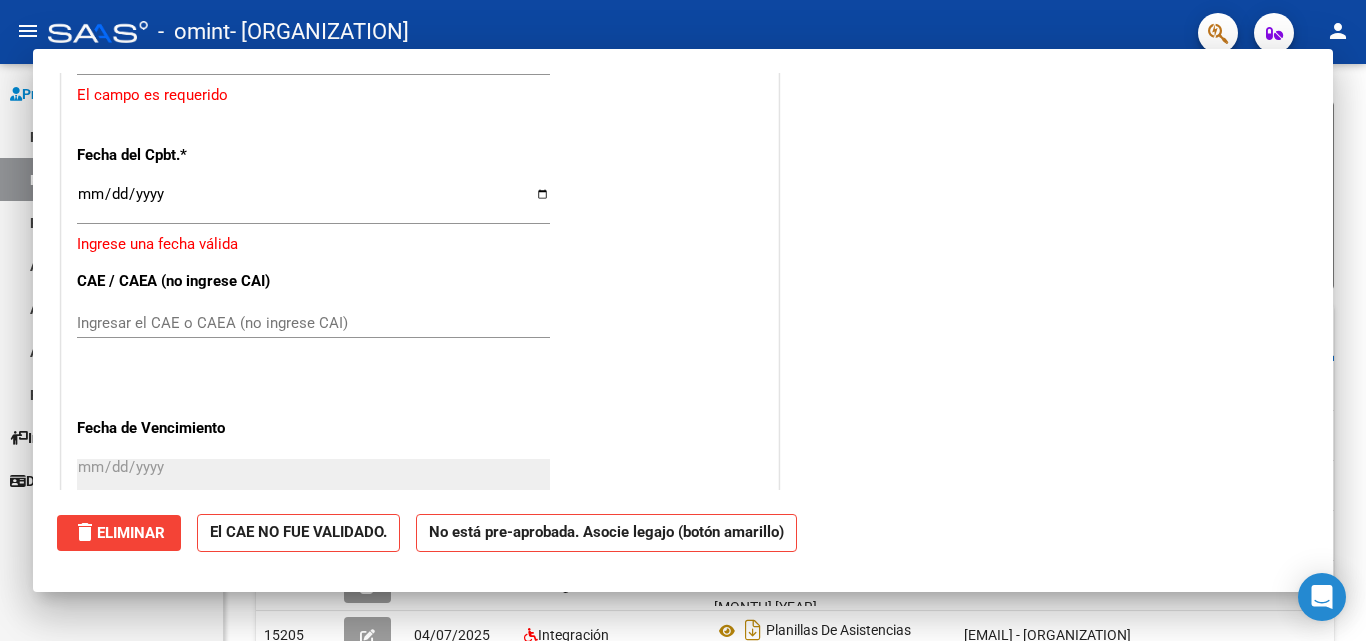 scroll, scrollTop: 0, scrollLeft: 0, axis: both 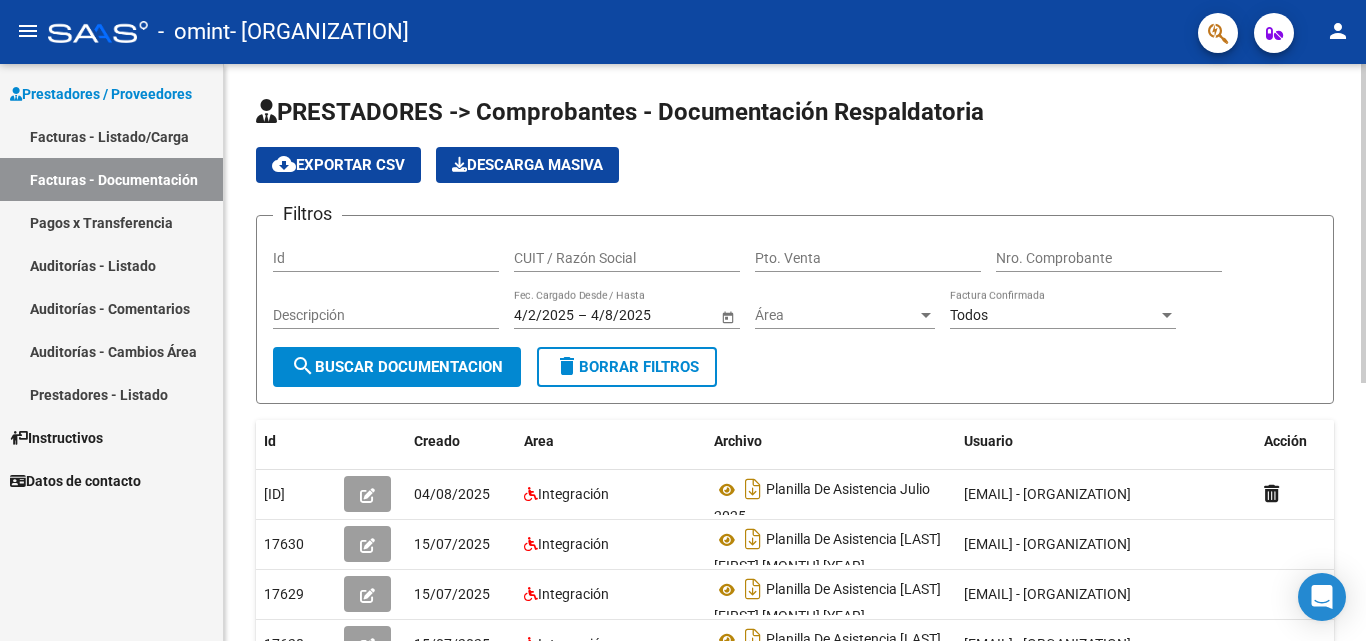 click on "PRESTADORES -> Comprobantes - Documentación Respaldatoria cloud_download  Exportar CSV   Descarga Masiva
Filtros Id CUIT / Razón Social Pto. Venta Nro. Comprobante Descripción [DATE] [DATE] – [DATE] [DATE] Fec. Cargado Desde / Hasta Área Área Todos Factura Confirmada search  Buscar Documentacion  delete  Borrar Filtros  Id Creado Area Archivo Usuario Acción [ID]
[DATE] Integración Planilla De Asistencia [MONTH] [YEAR]  [EMAIL] -   [ORGANIZATION]  [ID]
[DATE] Integración Planilla De Asistencia [LAST] [FIRST] [MONTH] [YEAR]  [EMAIL] -   [ORGANIZATION]  [ID]
[DATE] Integración Planilla De Asistencia [LAST] [FIRST] [MONTH] [YEAR]  [EMAIL] -   [ORGANIZATION]  [ID]
[DATE] Integración Planilla De Asistencia [LAST] [MONTH] [YEAR] [ID]
[DATE] Integración Informe Semestral A [MONTH] [YEAR] [ID]
[ID]" 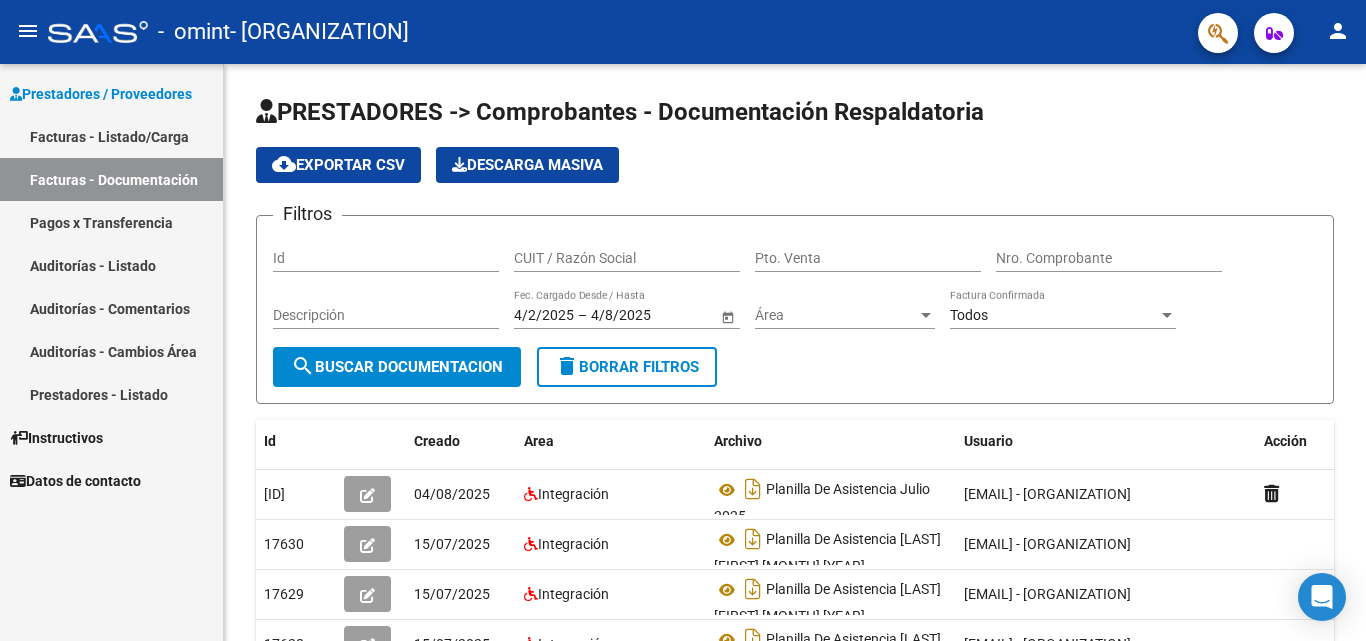 click on "Facturas - Documentación" at bounding box center [111, 179] 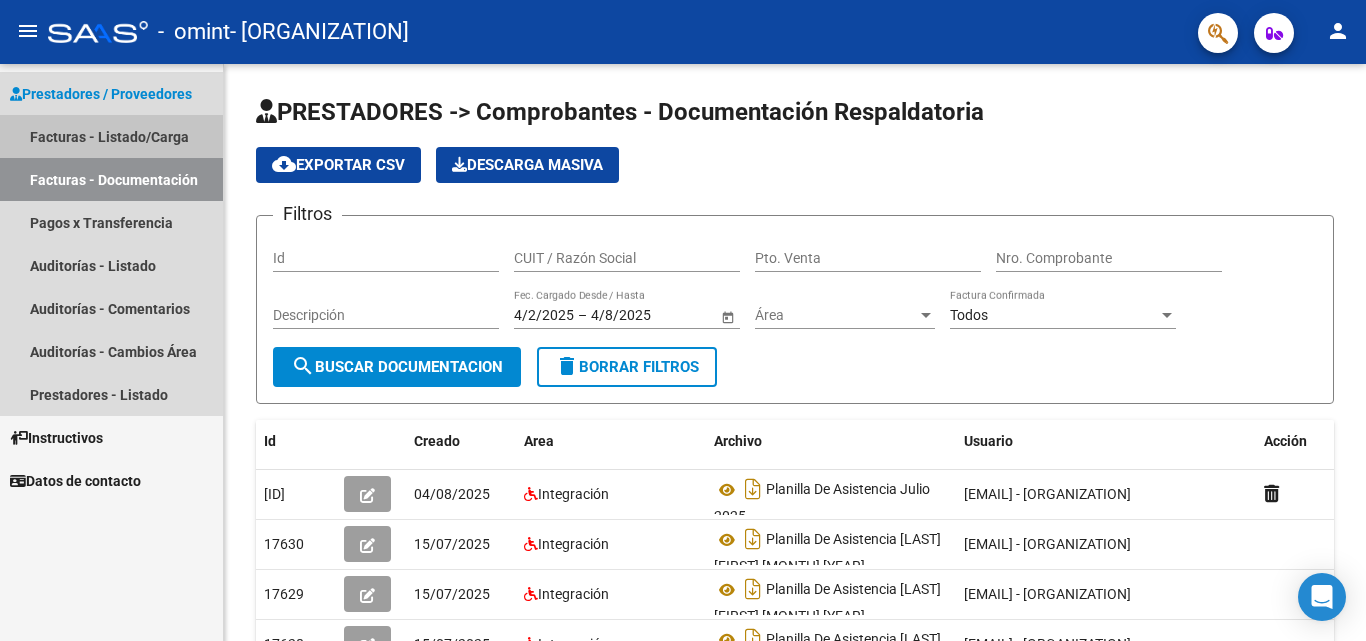click on "Facturas - Listado/Carga" at bounding box center [111, 136] 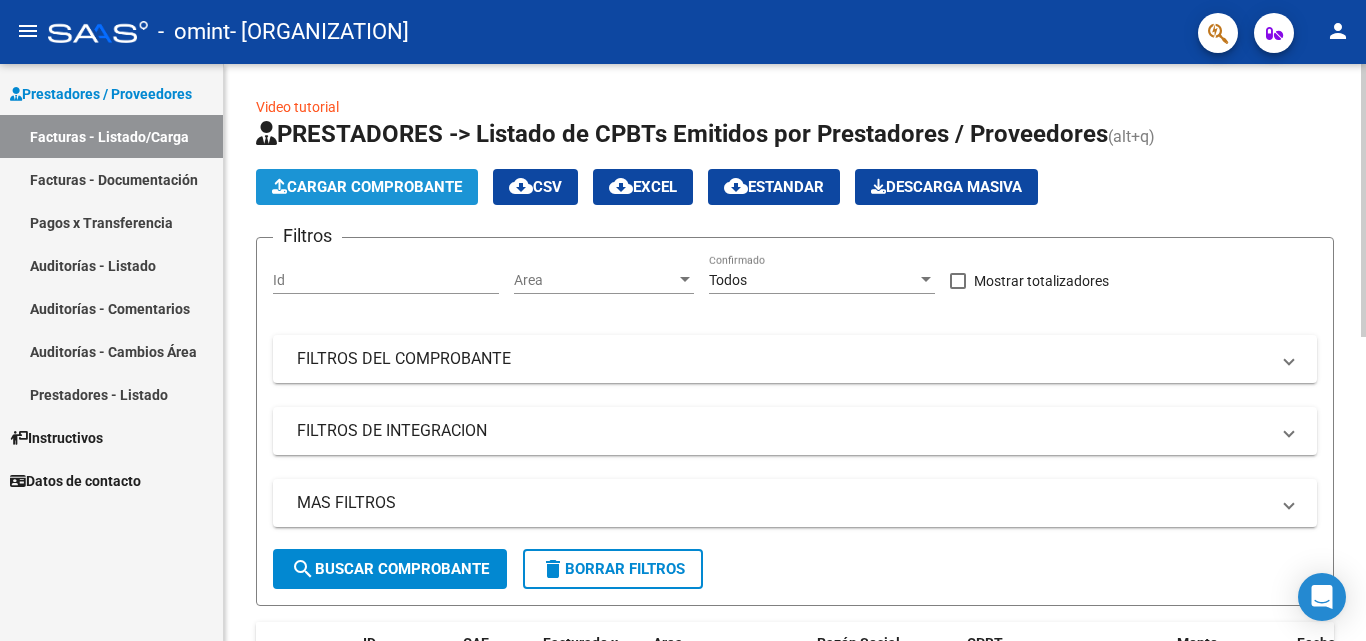 click on "Cargar Comprobante" 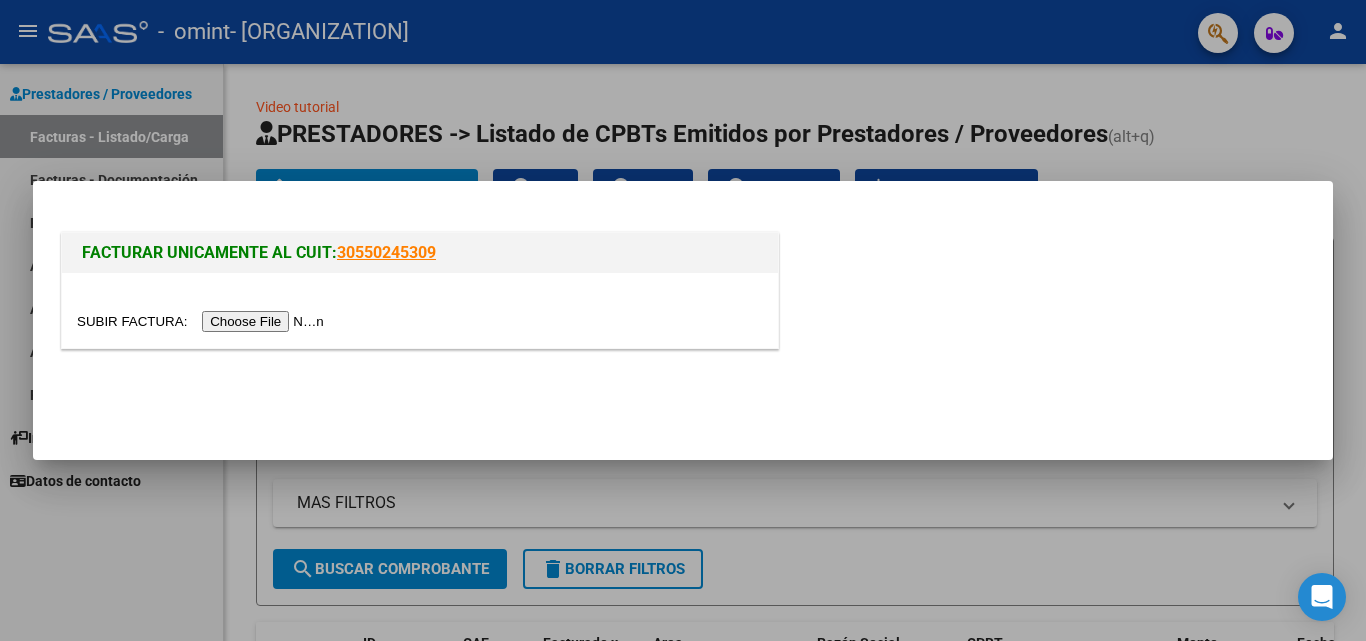 click at bounding box center (203, 321) 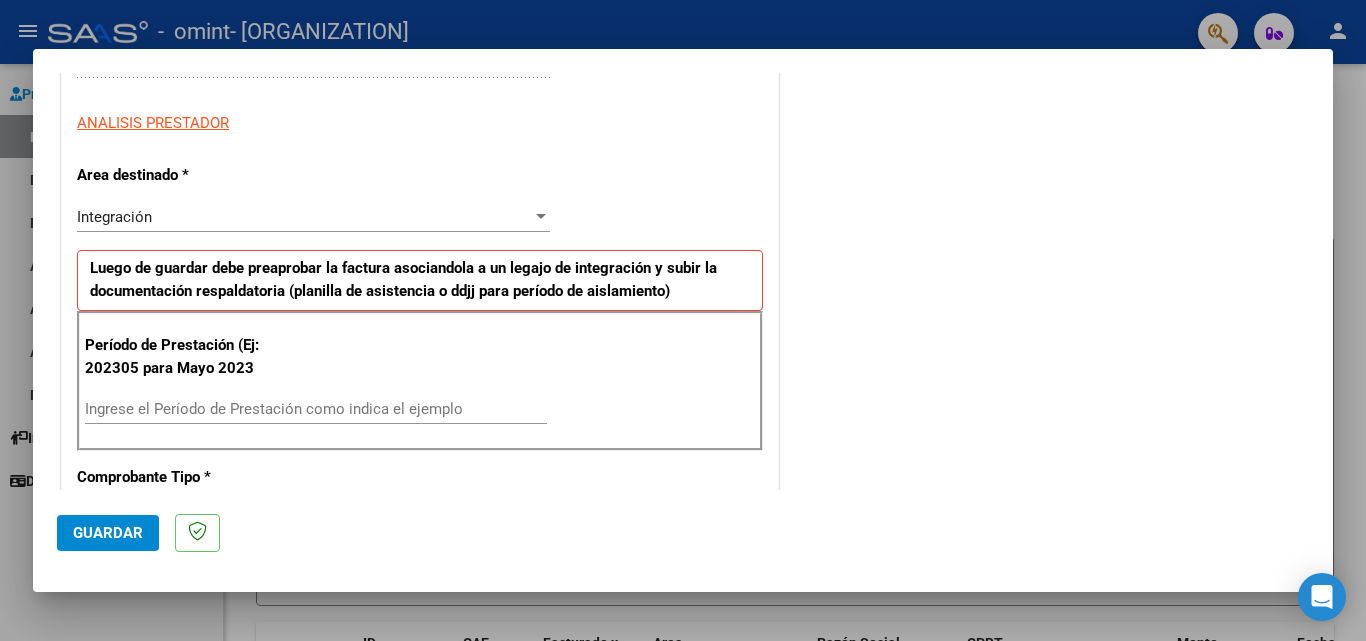 scroll, scrollTop: 352, scrollLeft: 0, axis: vertical 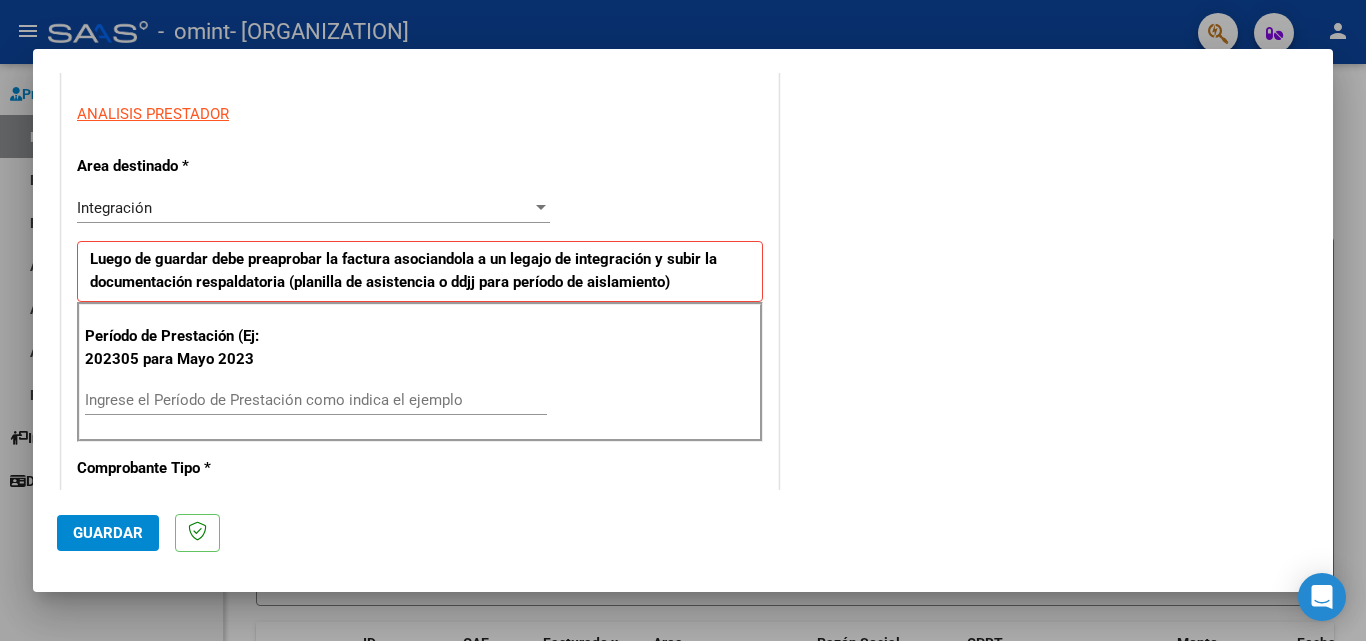 click on "Ingrese el Período de Prestación como indica el ejemplo" at bounding box center [316, 400] 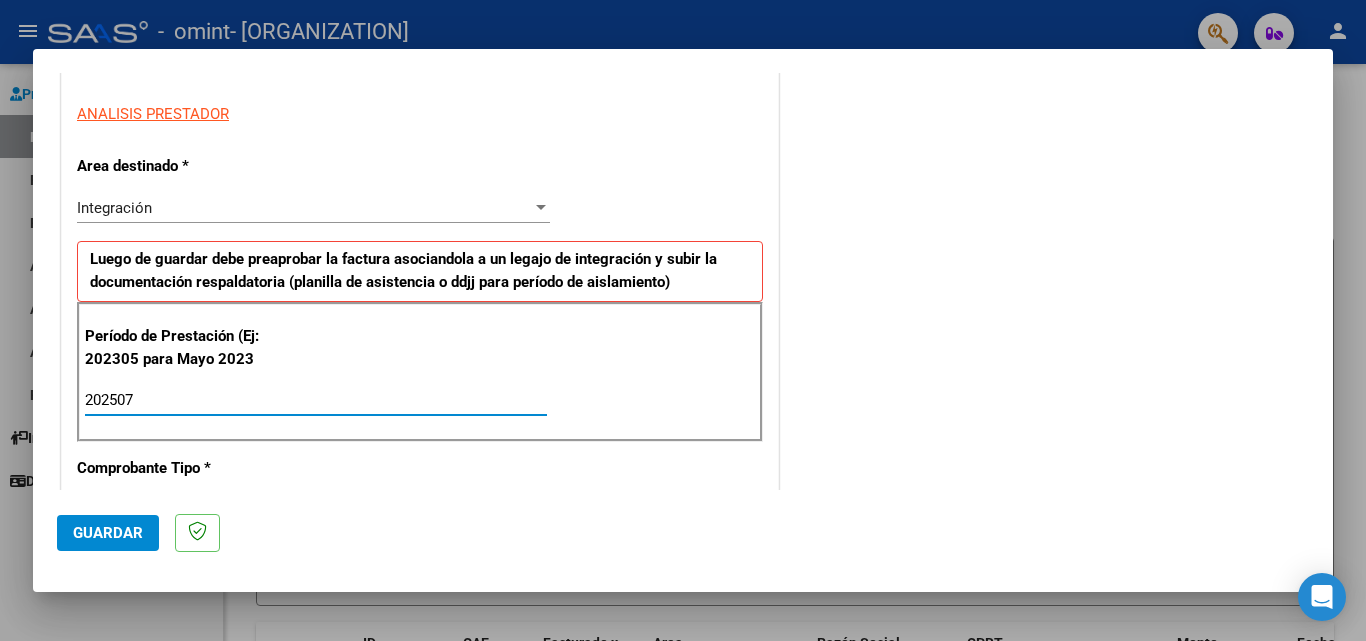 type on "202507" 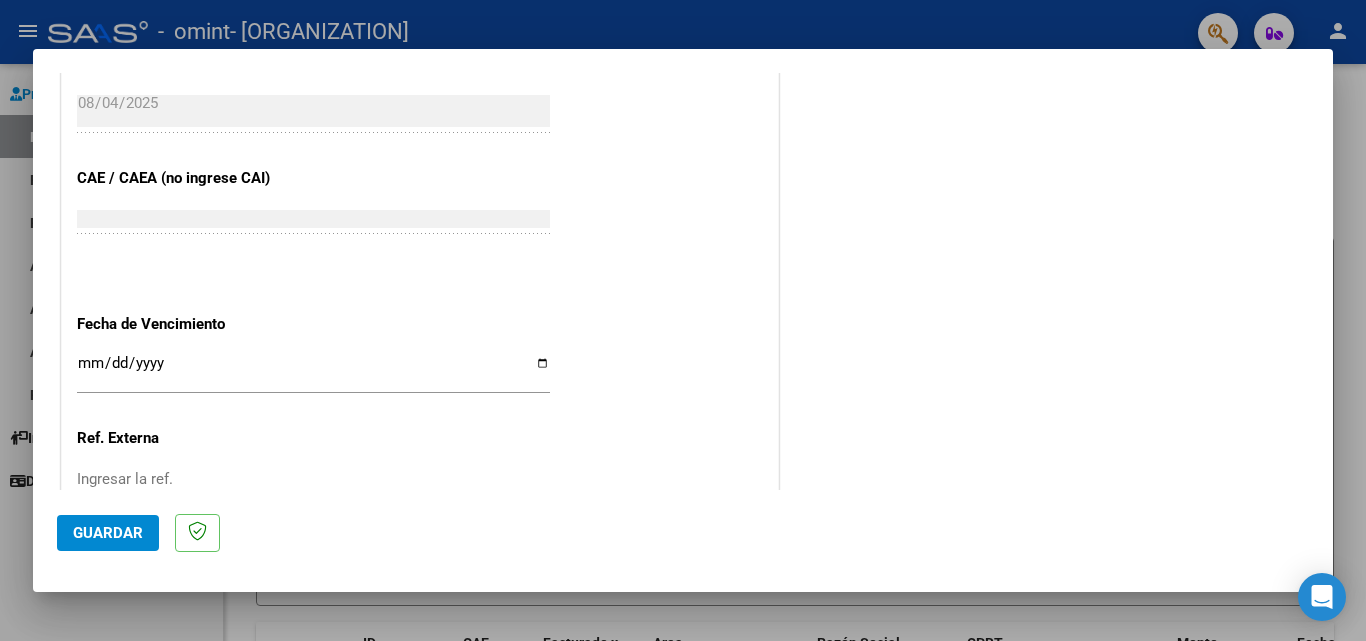 scroll, scrollTop: 1106, scrollLeft: 0, axis: vertical 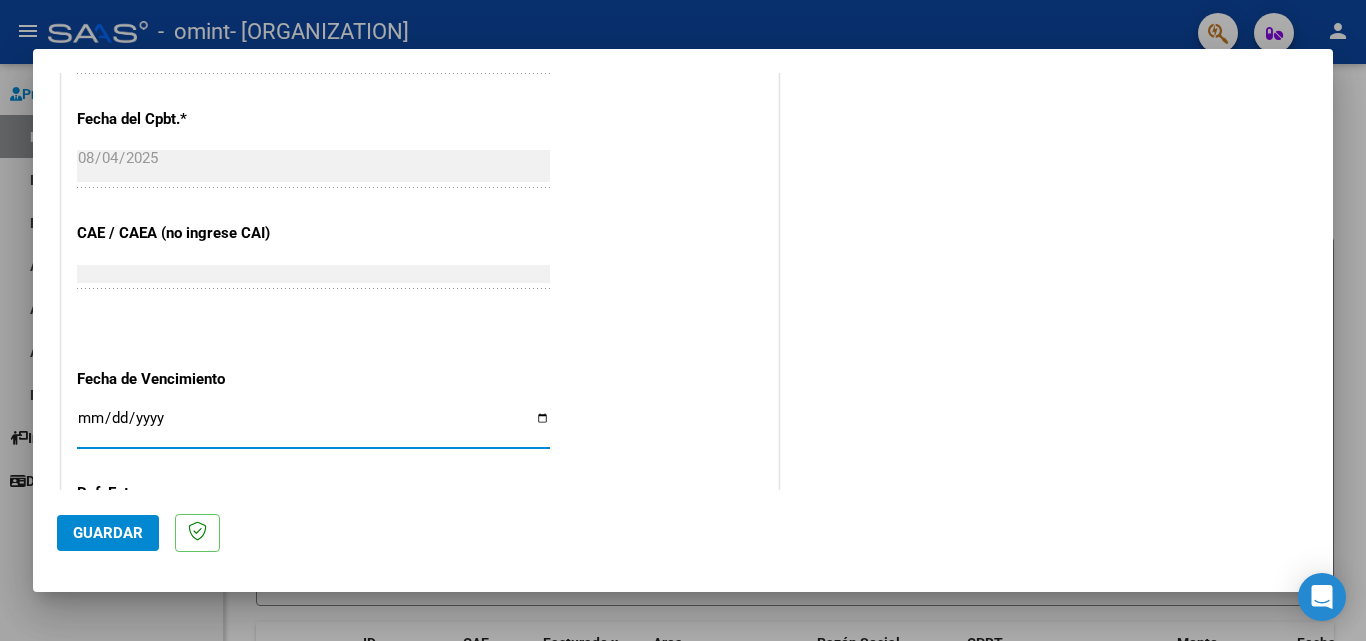 click on "Ingresar la fecha" at bounding box center [313, 426] 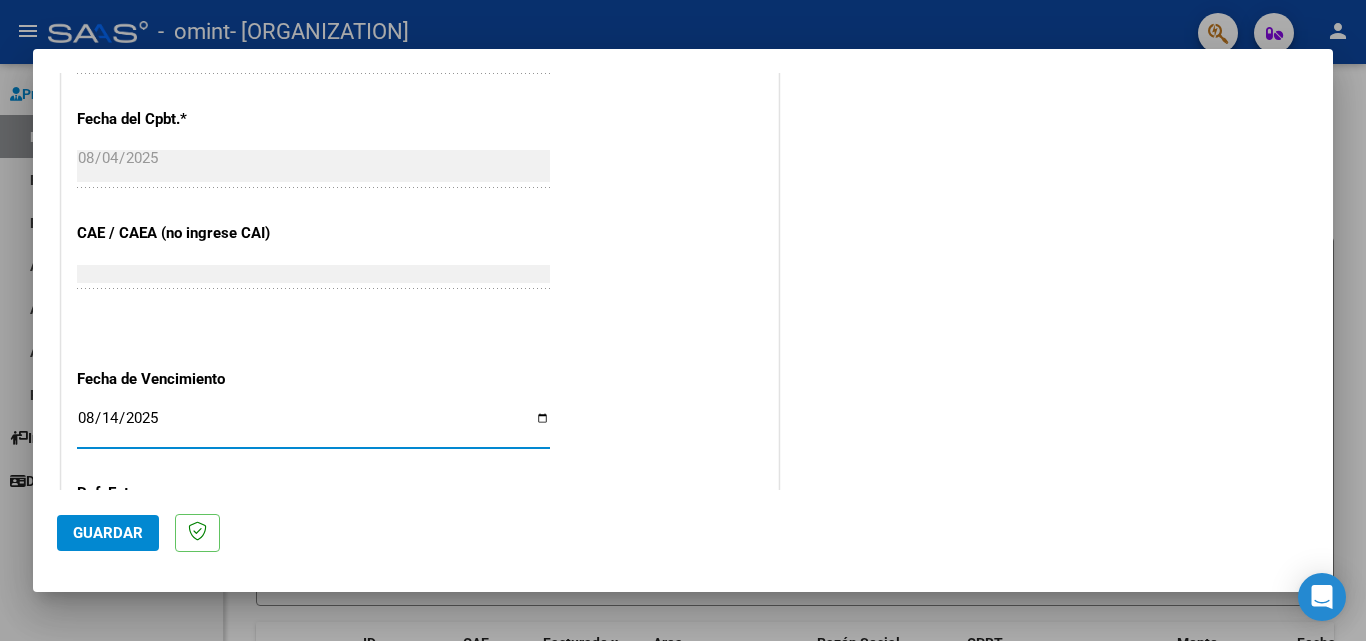 type on "2025-08-14" 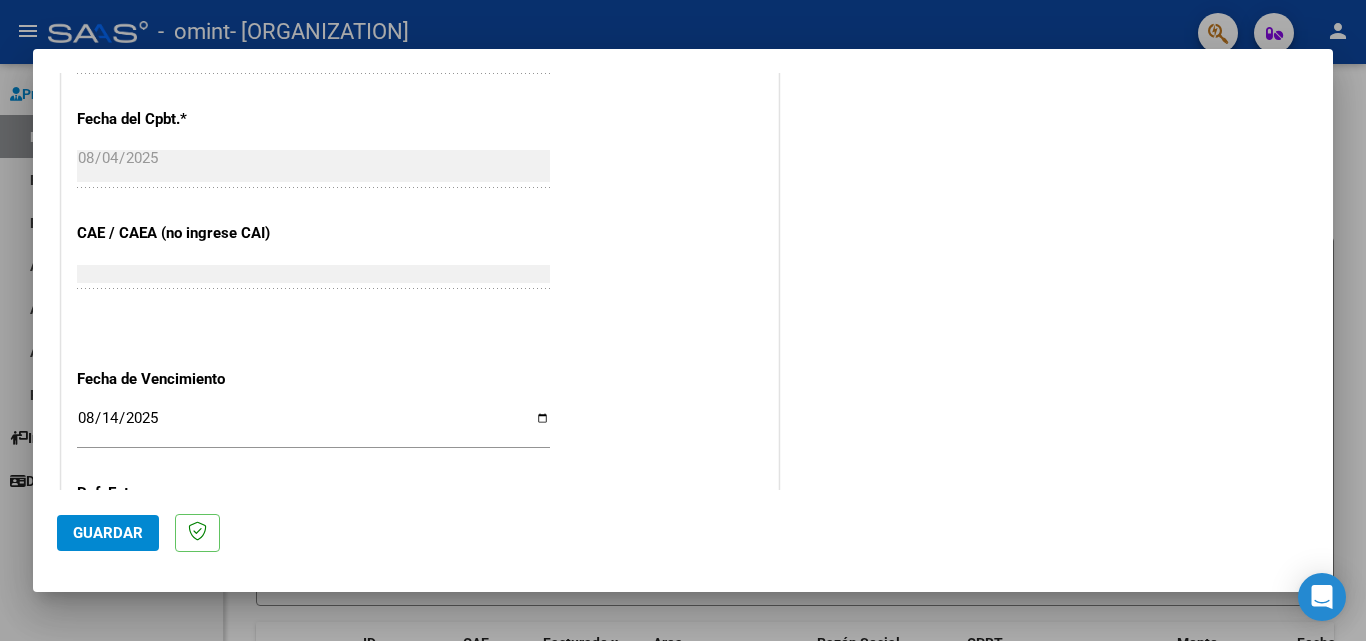 scroll, scrollTop: 1305, scrollLeft: 0, axis: vertical 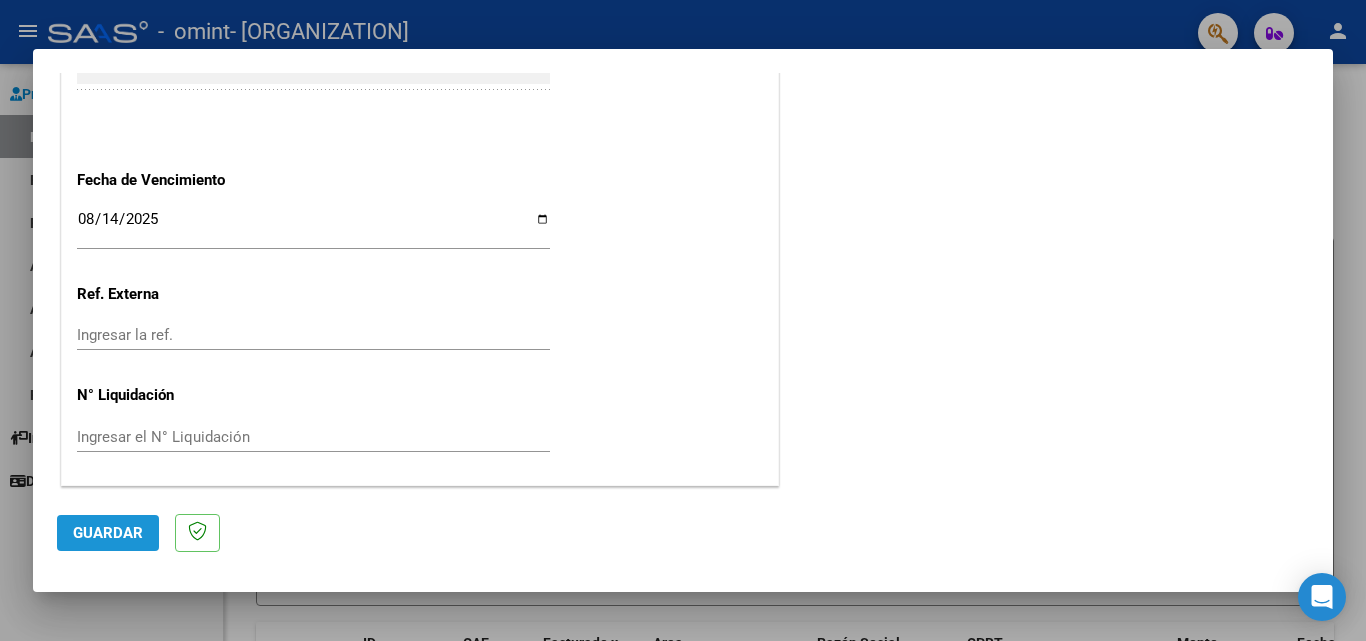 click on "Guardar" 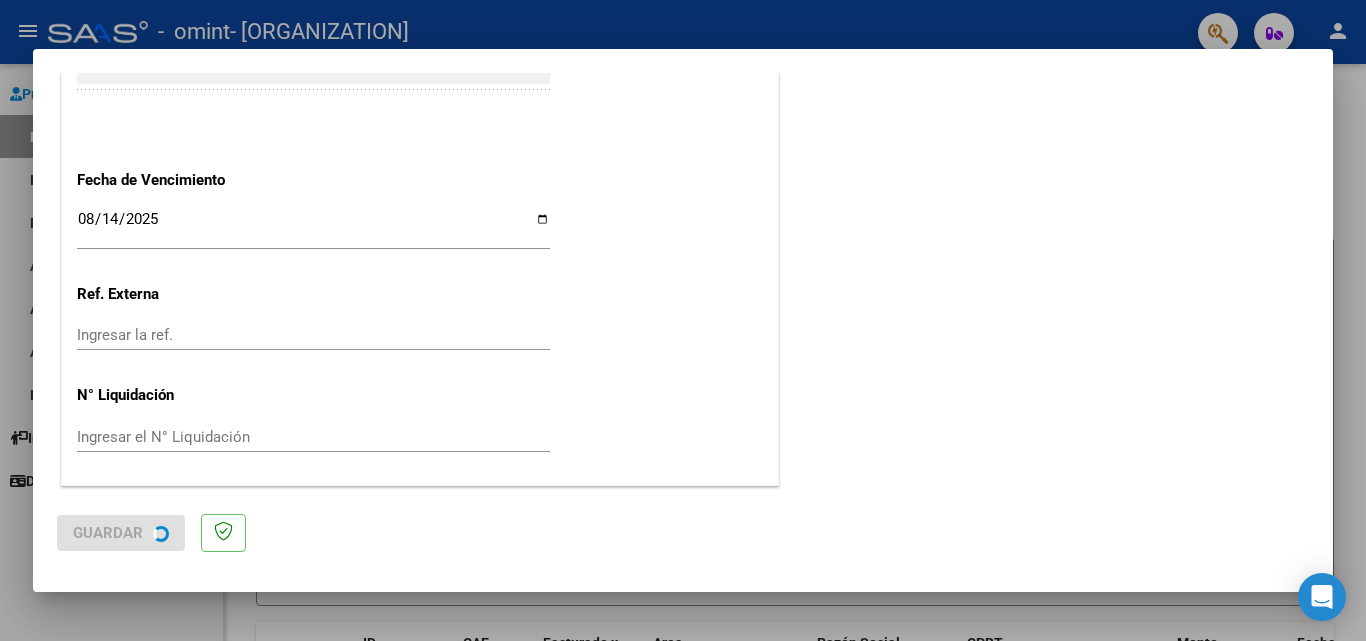 scroll, scrollTop: 0, scrollLeft: 0, axis: both 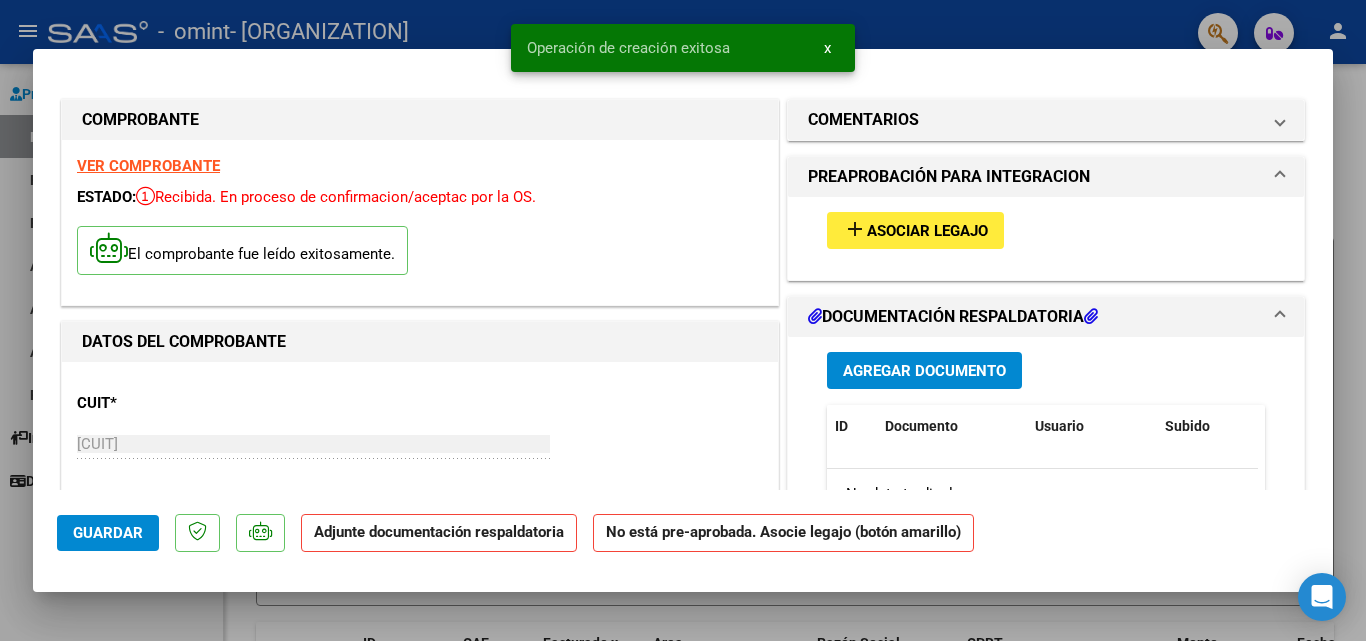 click on "Asociar Legajo" at bounding box center (927, 231) 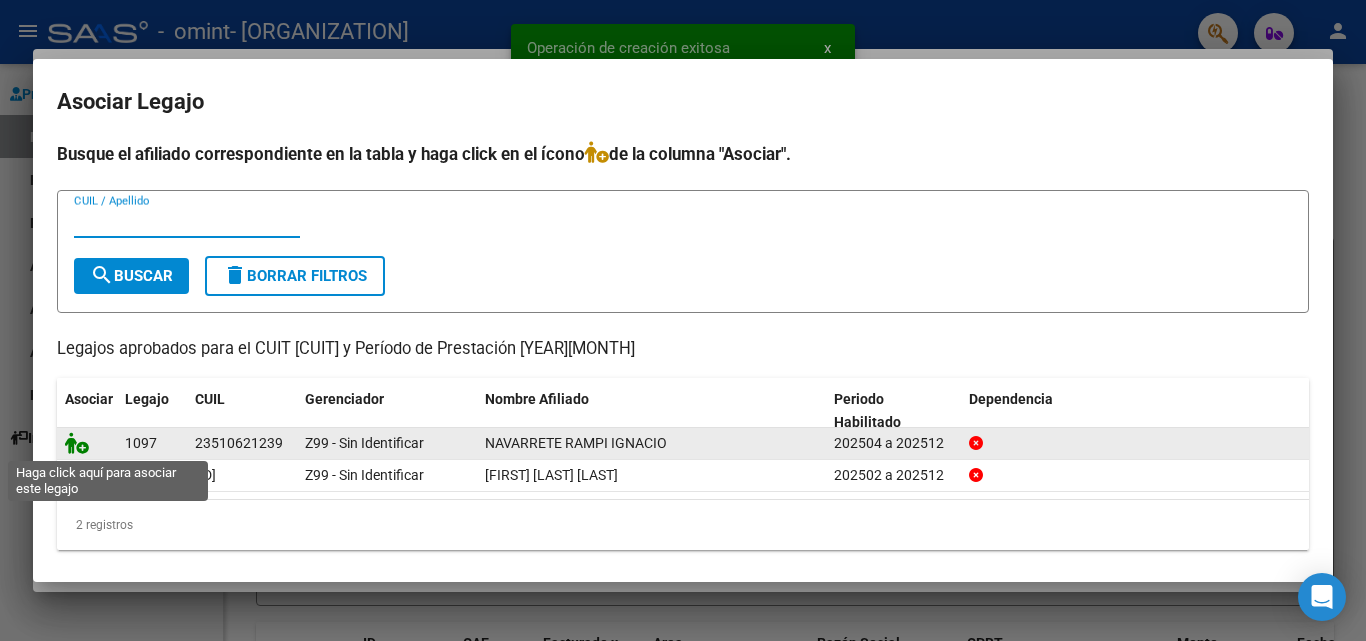 click 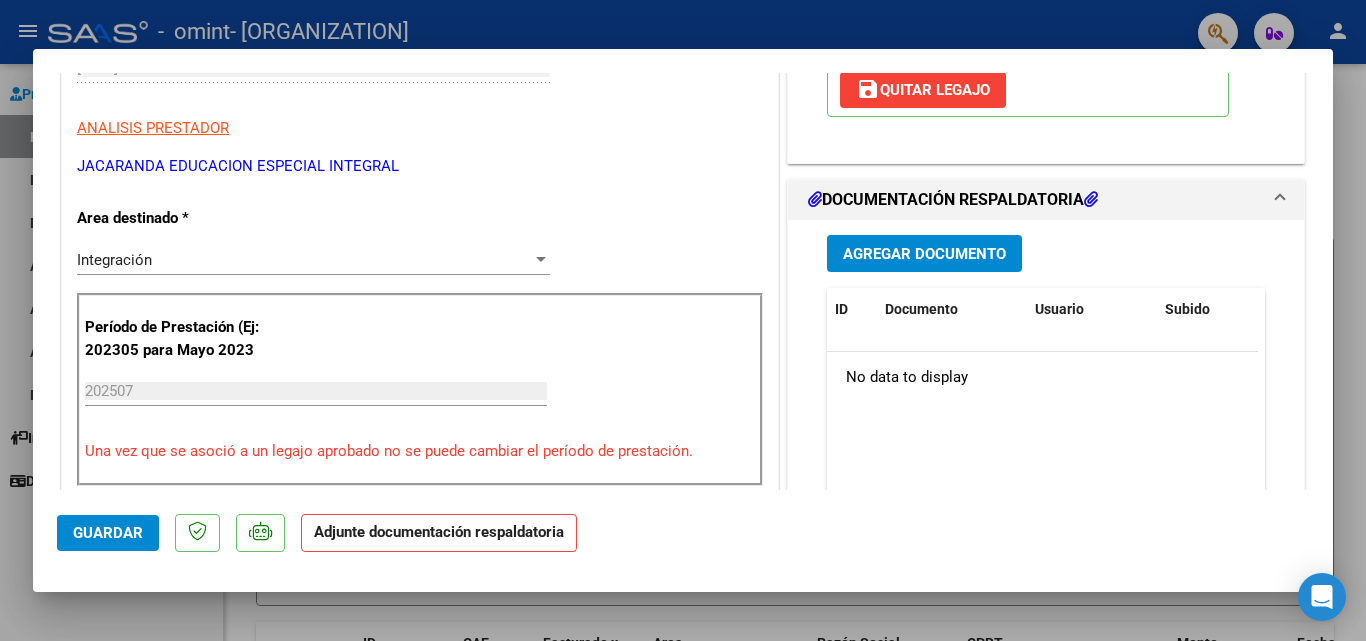 scroll, scrollTop: 395, scrollLeft: 0, axis: vertical 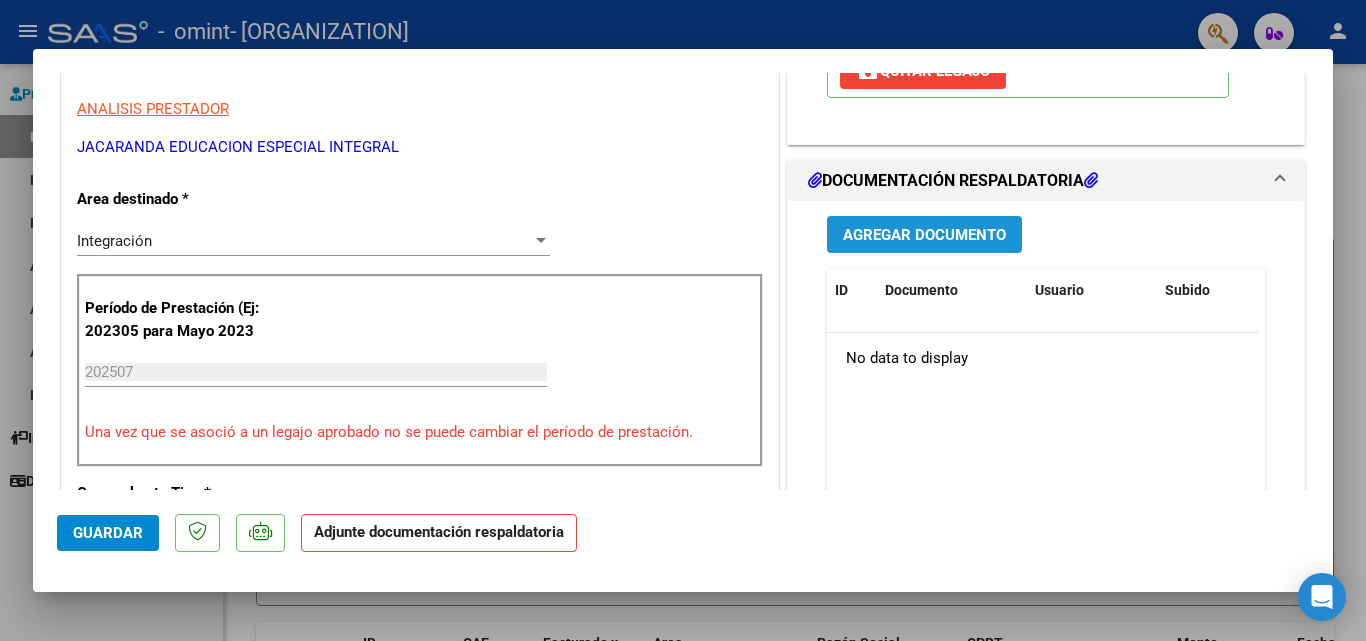 click on "Agregar Documento" at bounding box center [924, 235] 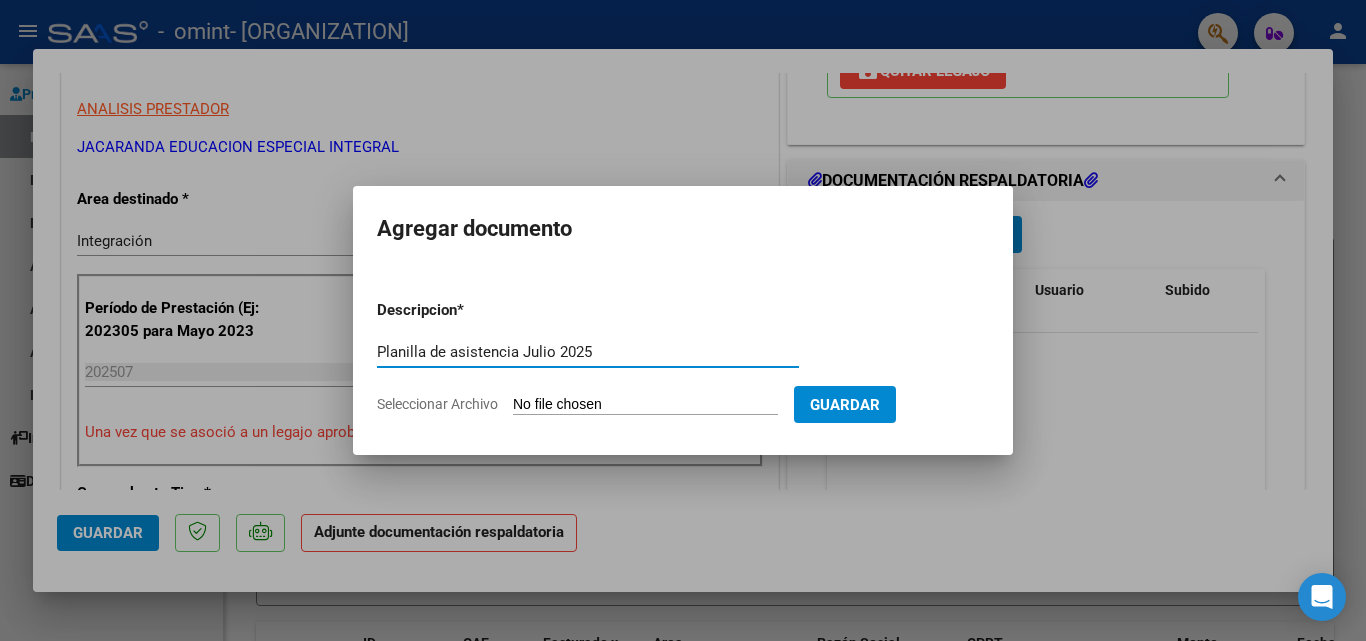 type on "Planilla de asistencia Julio 2025" 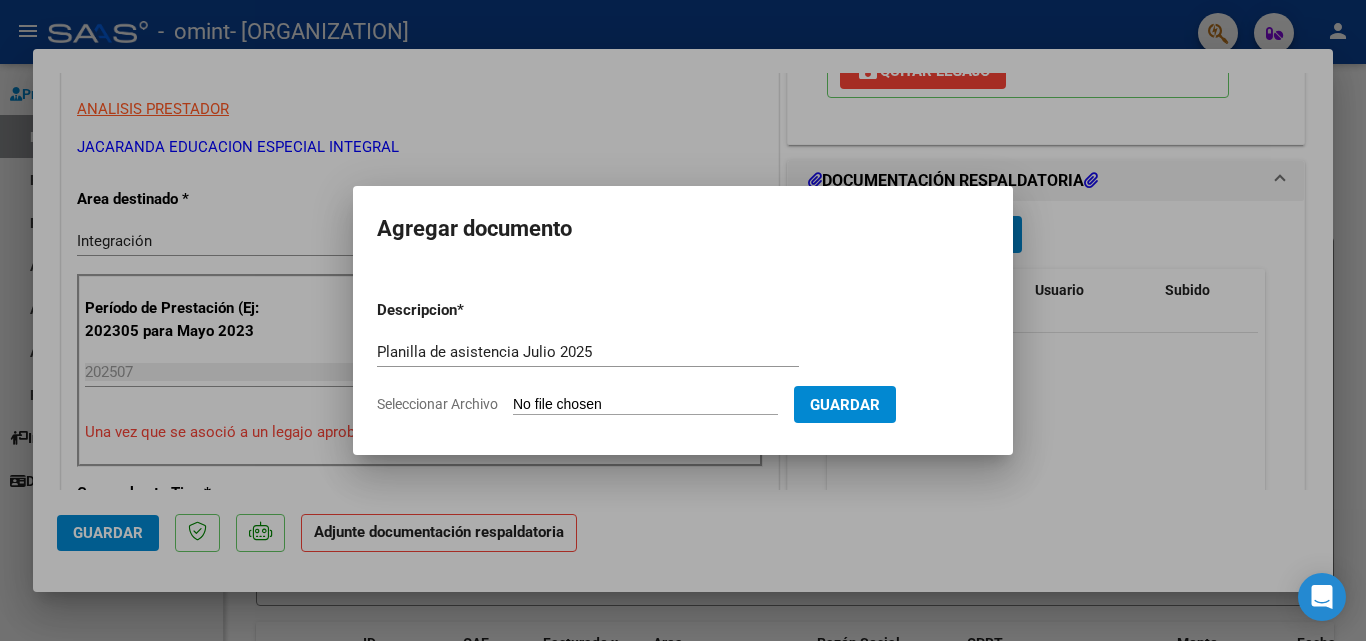 type on "C:\fakepath\[LAST] [FIRST] Planilla de asistencia [MONTH] [YEAR].pdf" 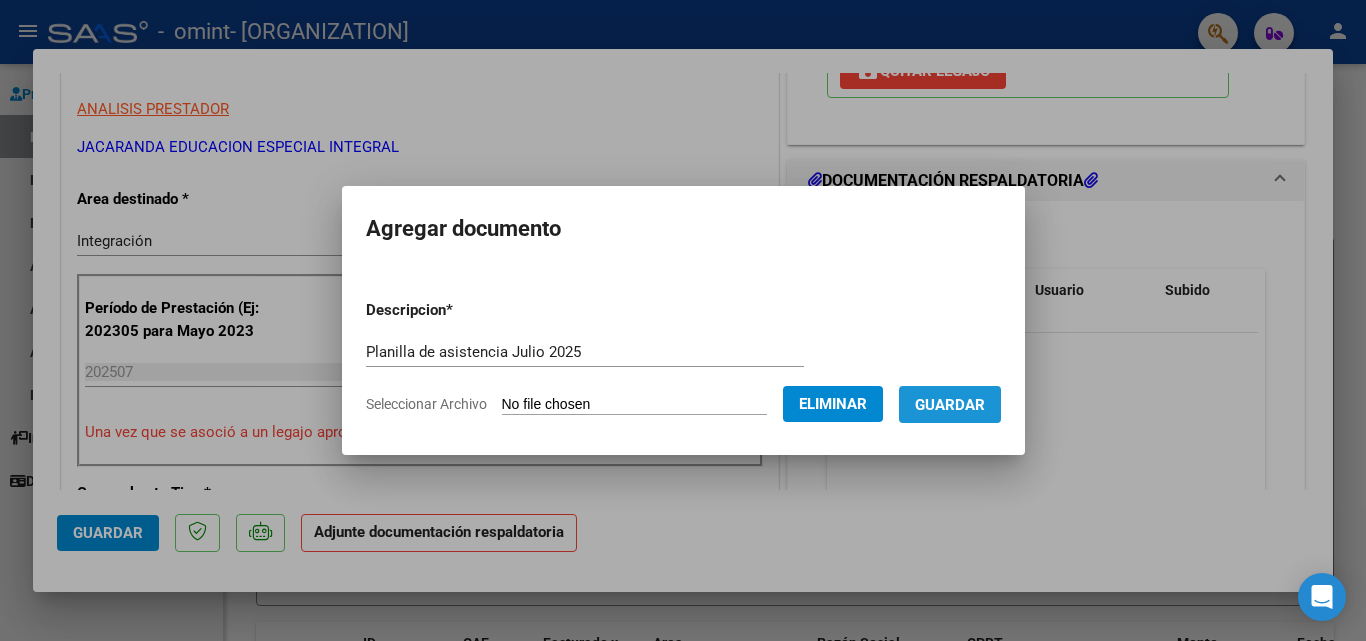 click on "Guardar" at bounding box center (950, 405) 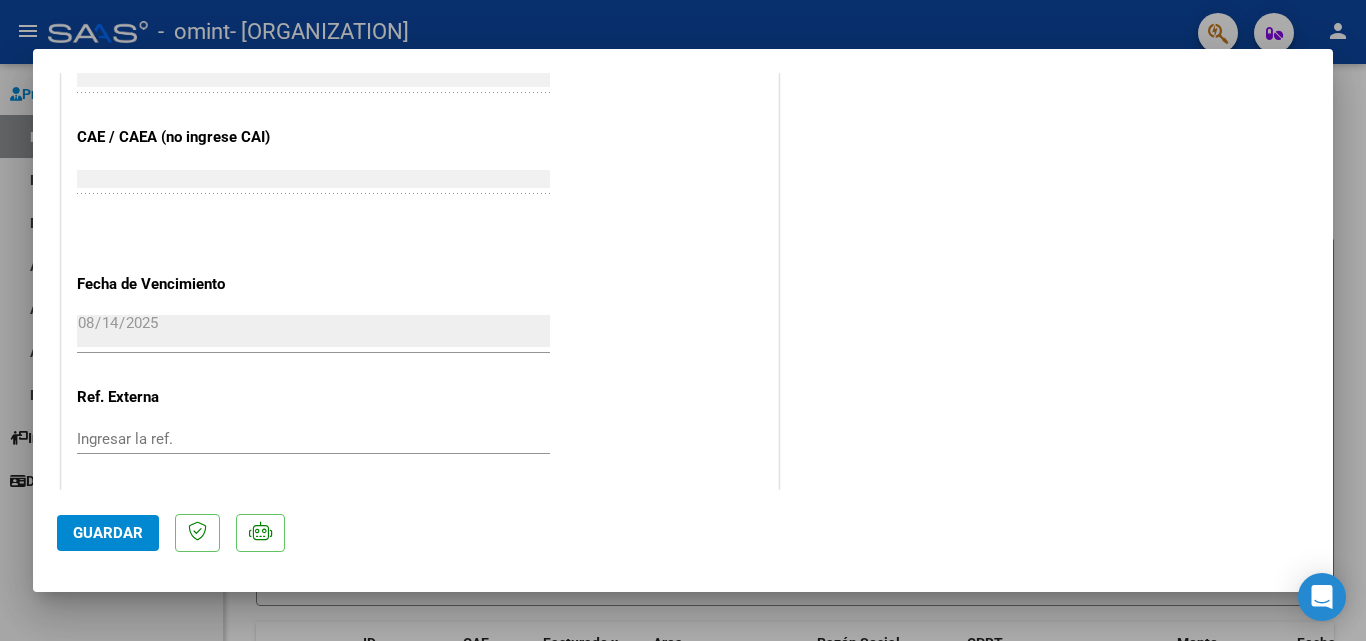 scroll, scrollTop: 1373, scrollLeft: 0, axis: vertical 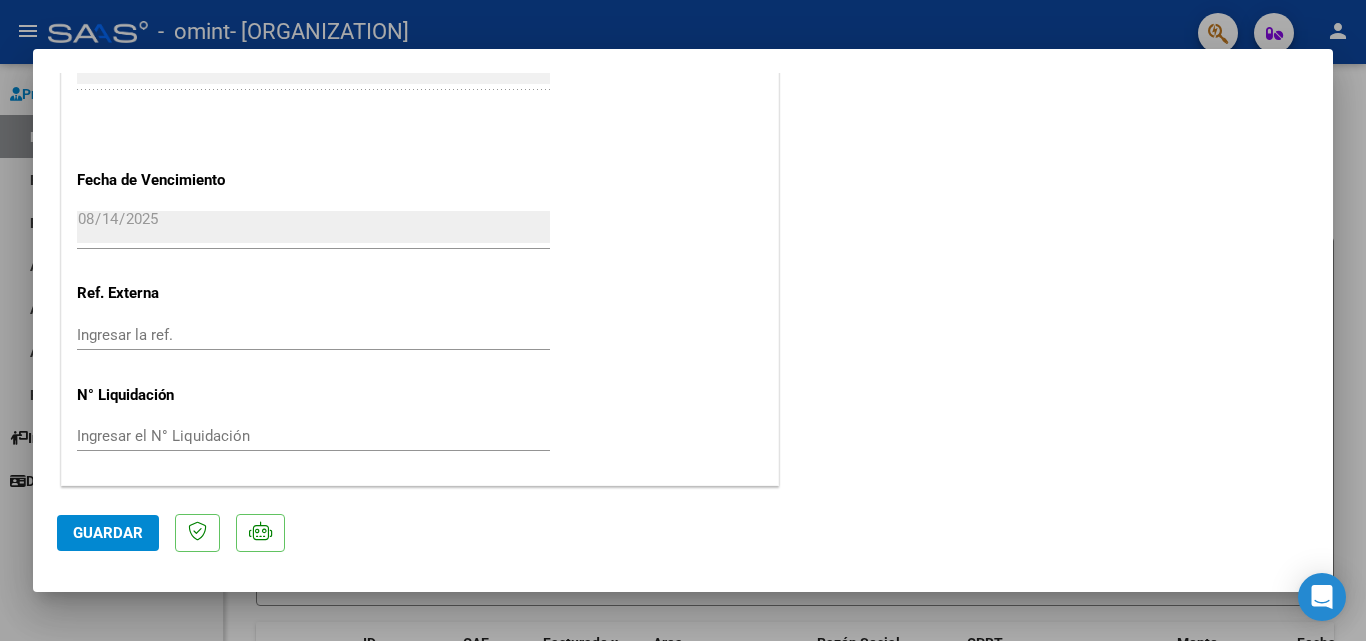 click on "Guardar" 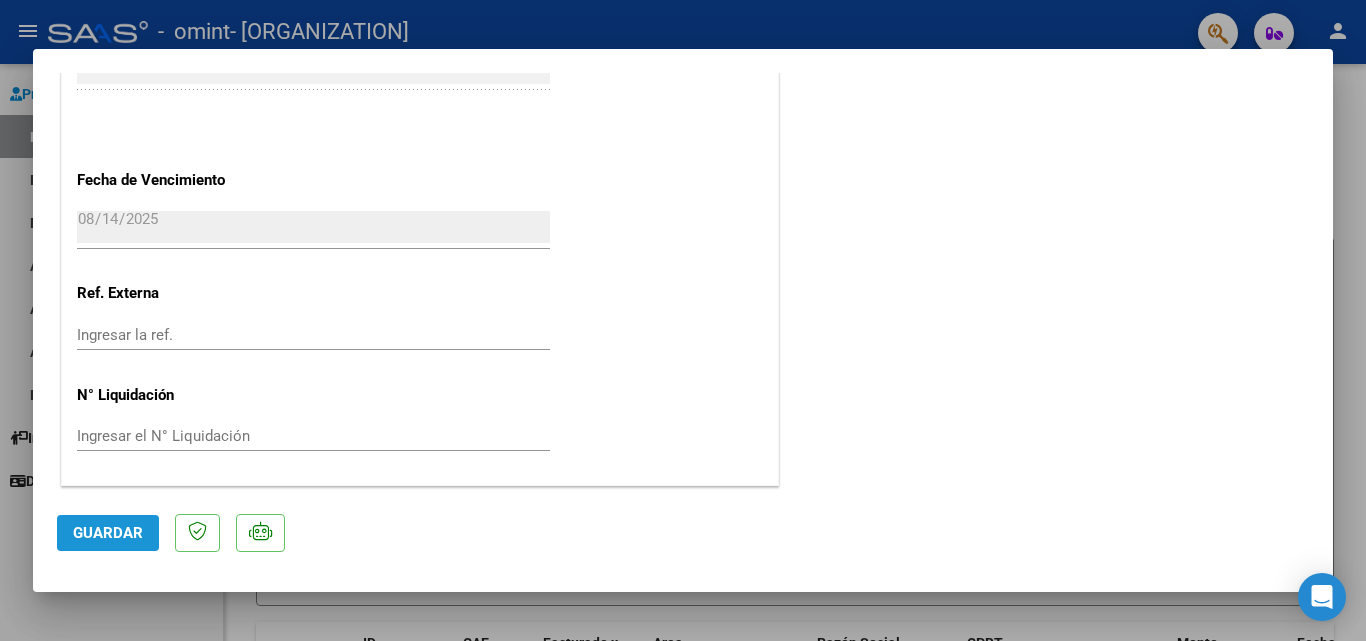 click on "Guardar" 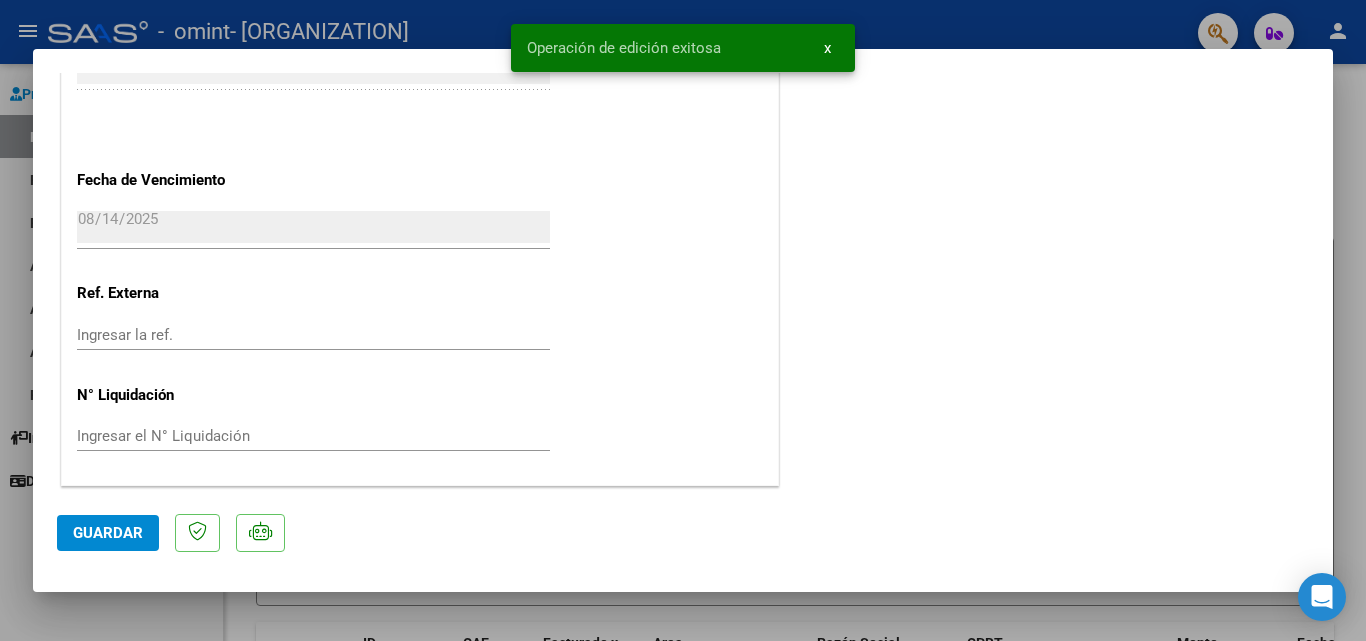 click at bounding box center (683, 320) 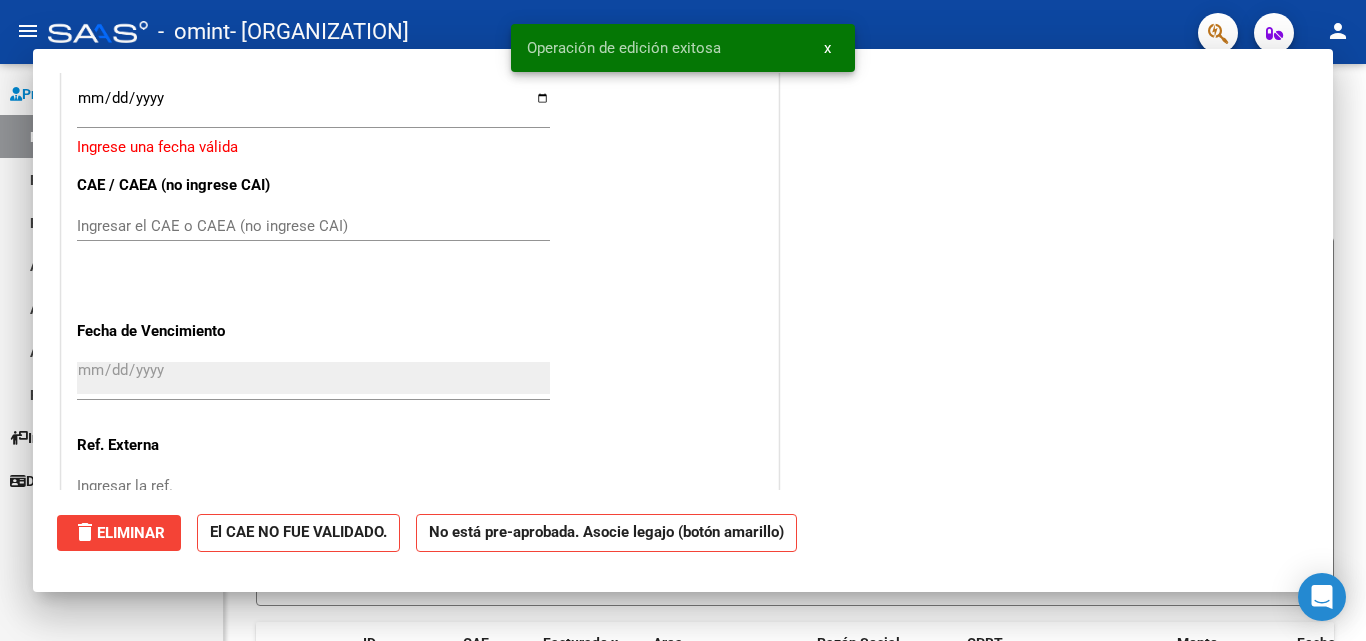 scroll, scrollTop: 0, scrollLeft: 0, axis: both 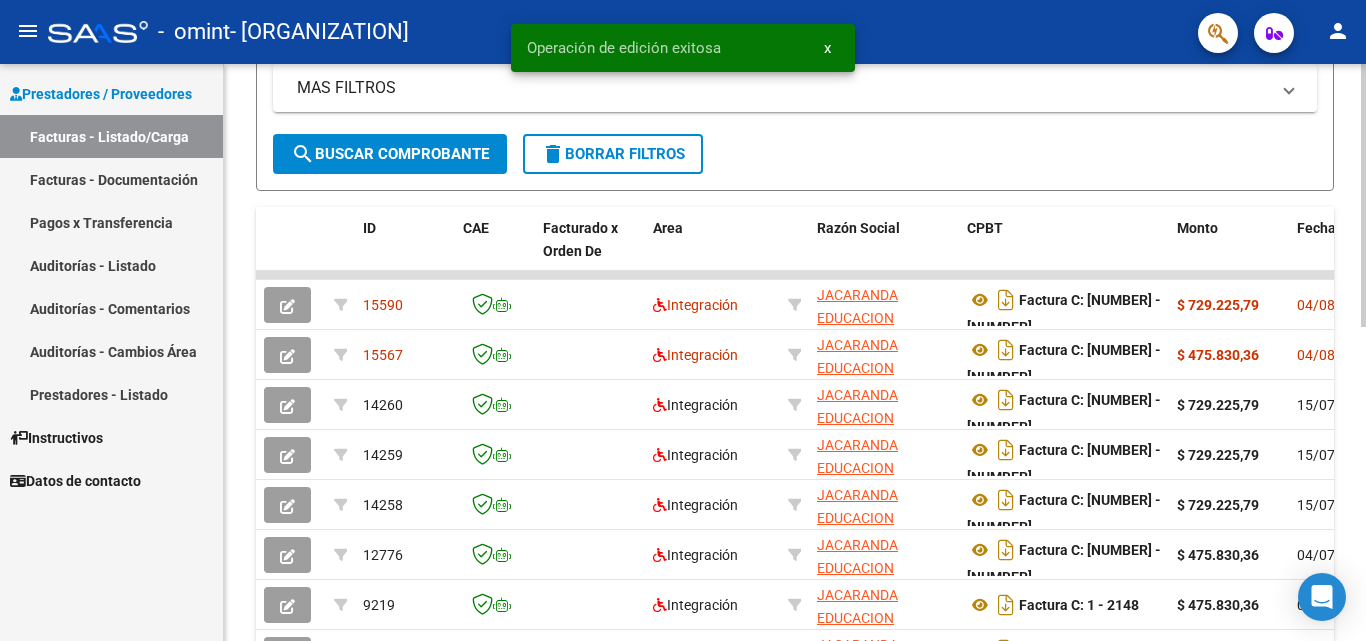 click 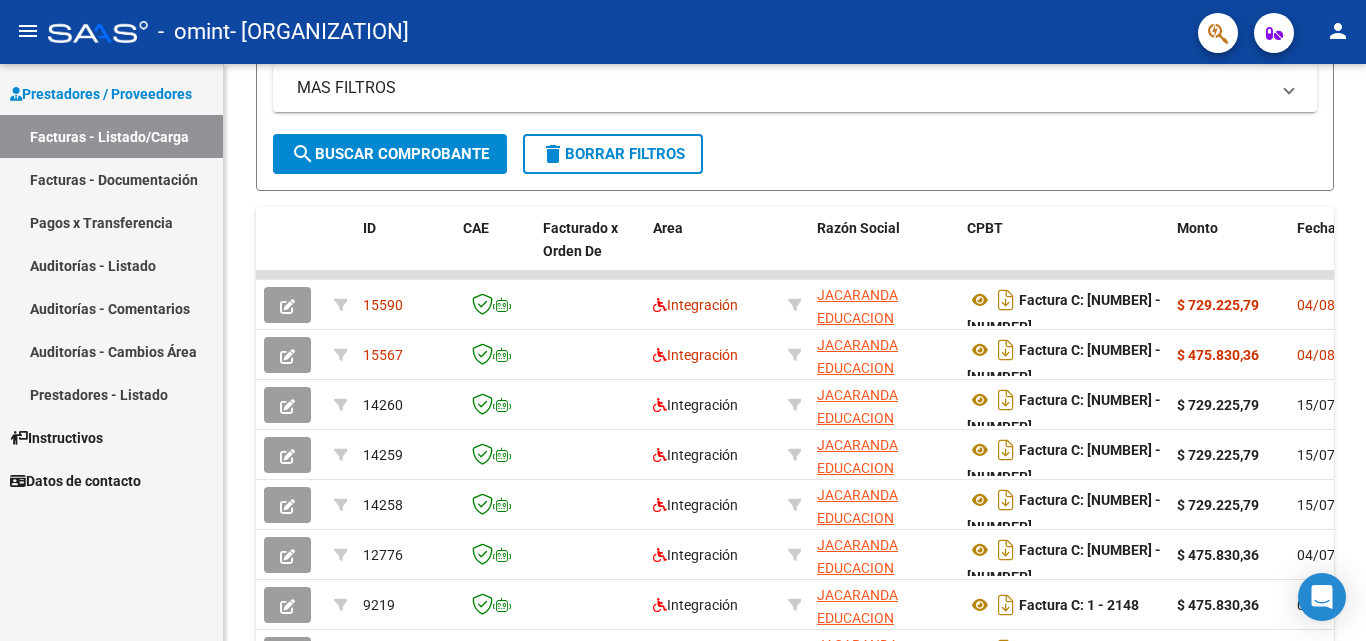 click on "Facturas - Documentación" at bounding box center (111, 179) 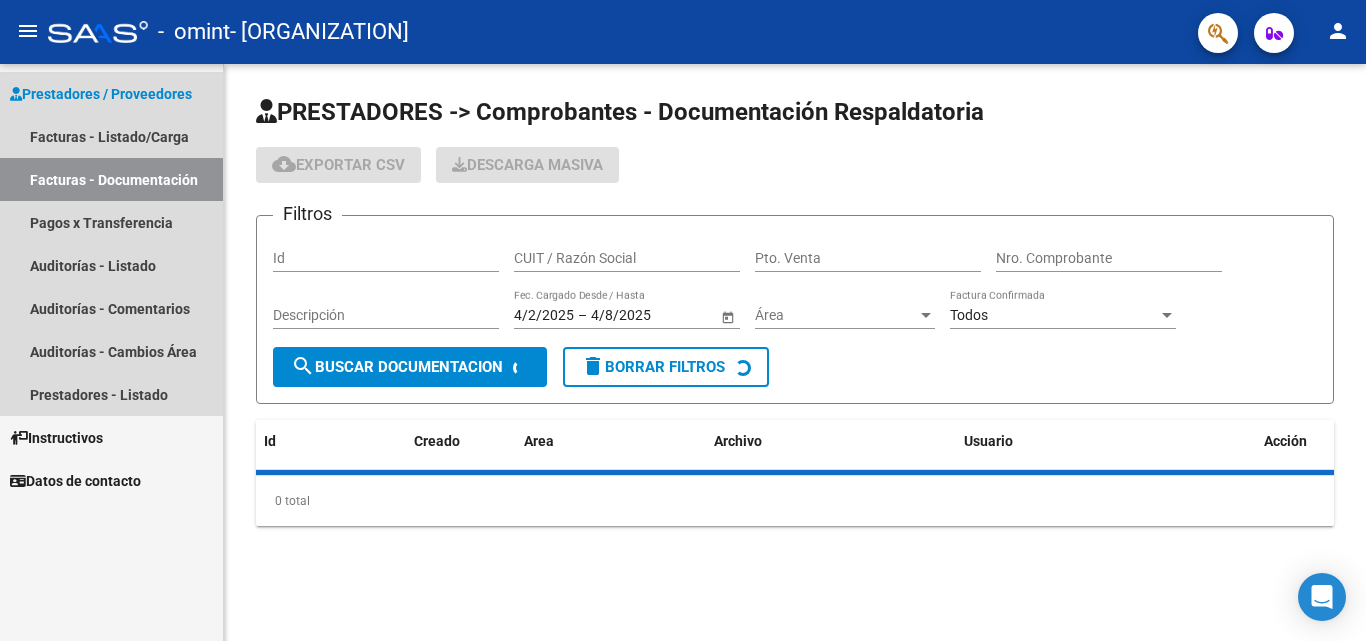 scroll, scrollTop: 0, scrollLeft: 0, axis: both 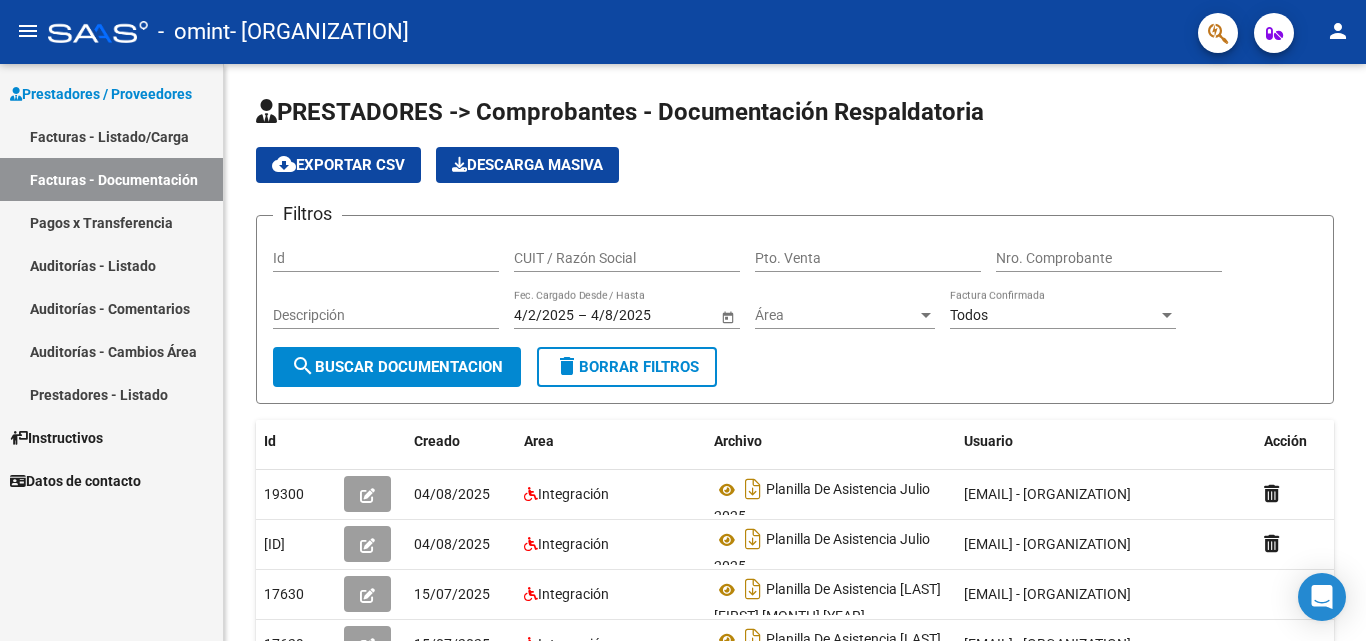 click on "Facturas - Listado/Carga" at bounding box center [111, 136] 